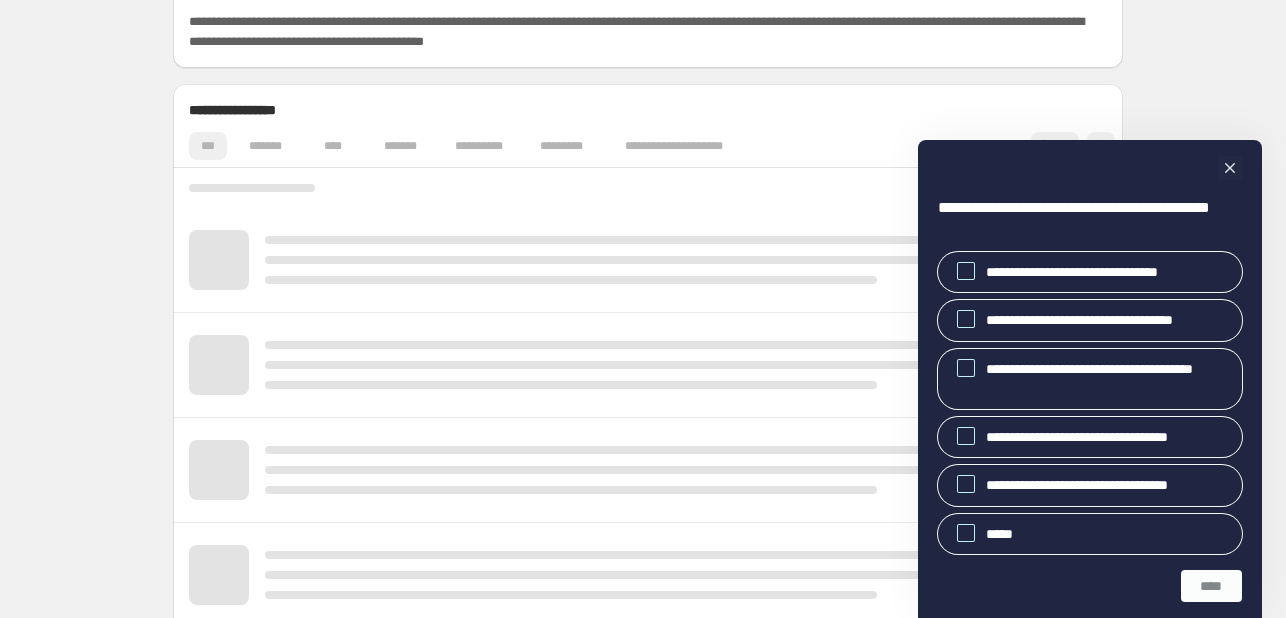 scroll, scrollTop: 200, scrollLeft: 0, axis: vertical 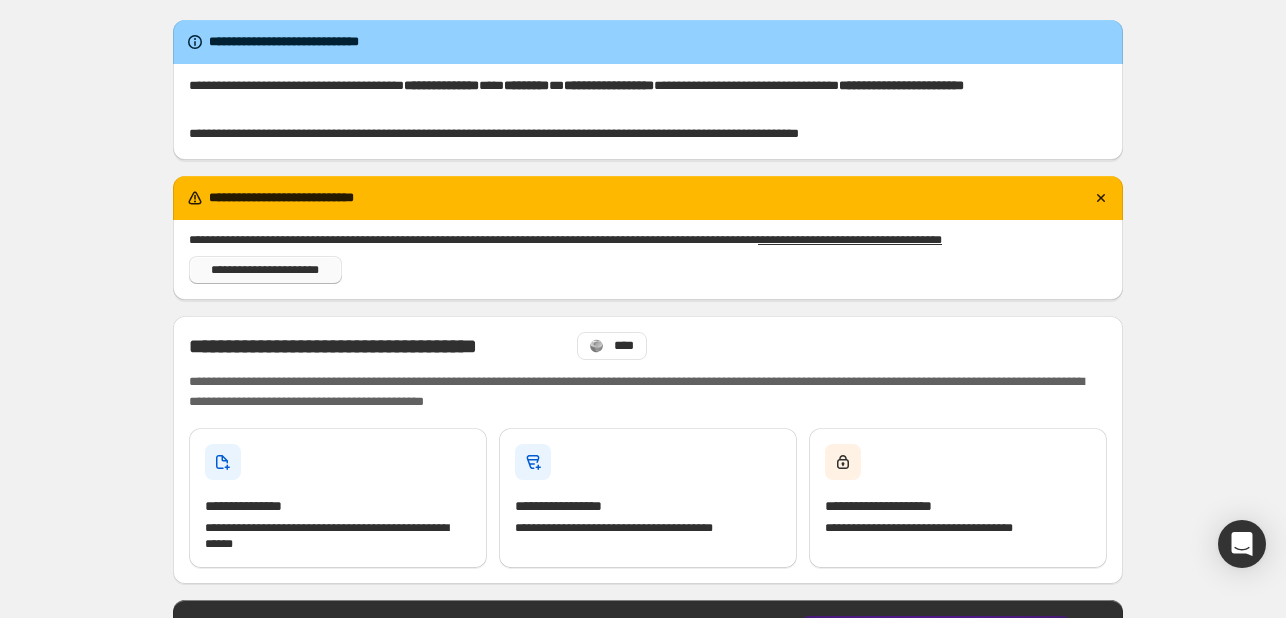 click on "**********" at bounding box center [265, 270] 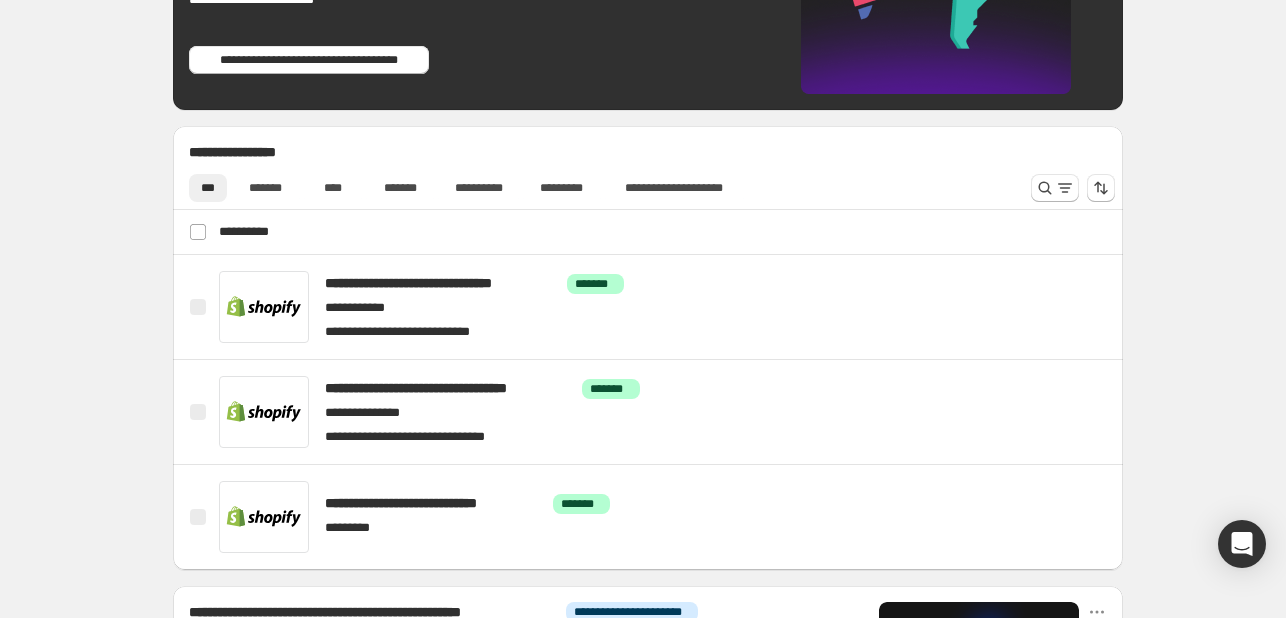 scroll, scrollTop: 600, scrollLeft: 0, axis: vertical 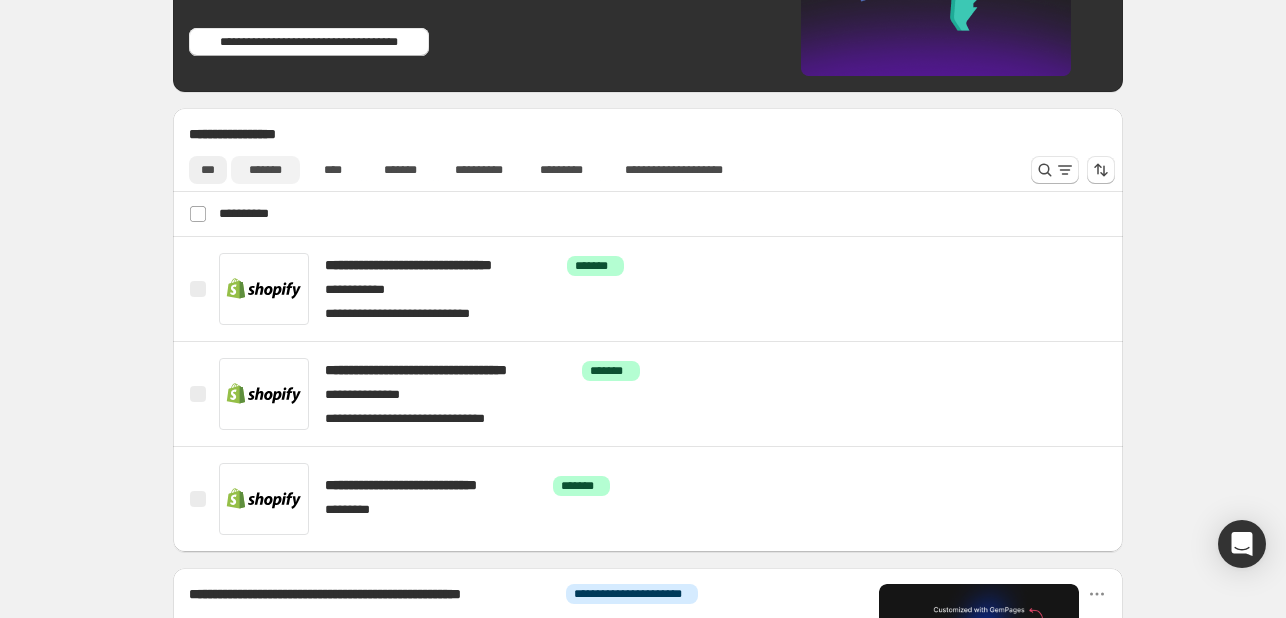 click on "*******" at bounding box center [265, 170] 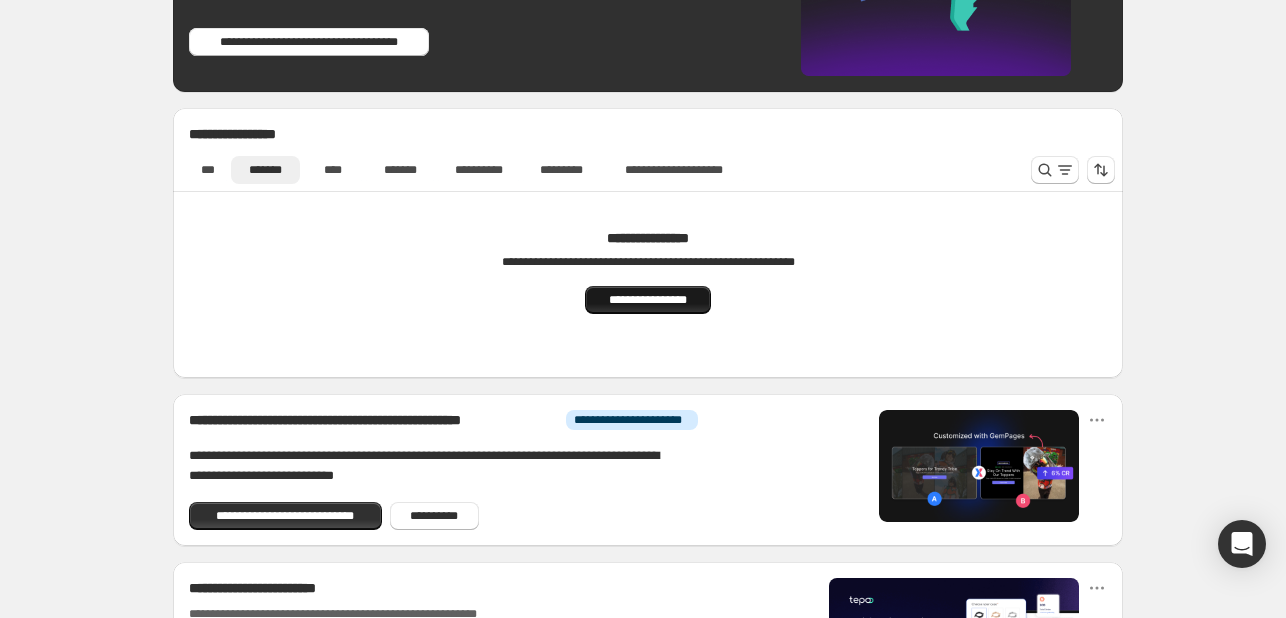 click on "**********" at bounding box center [647, 300] 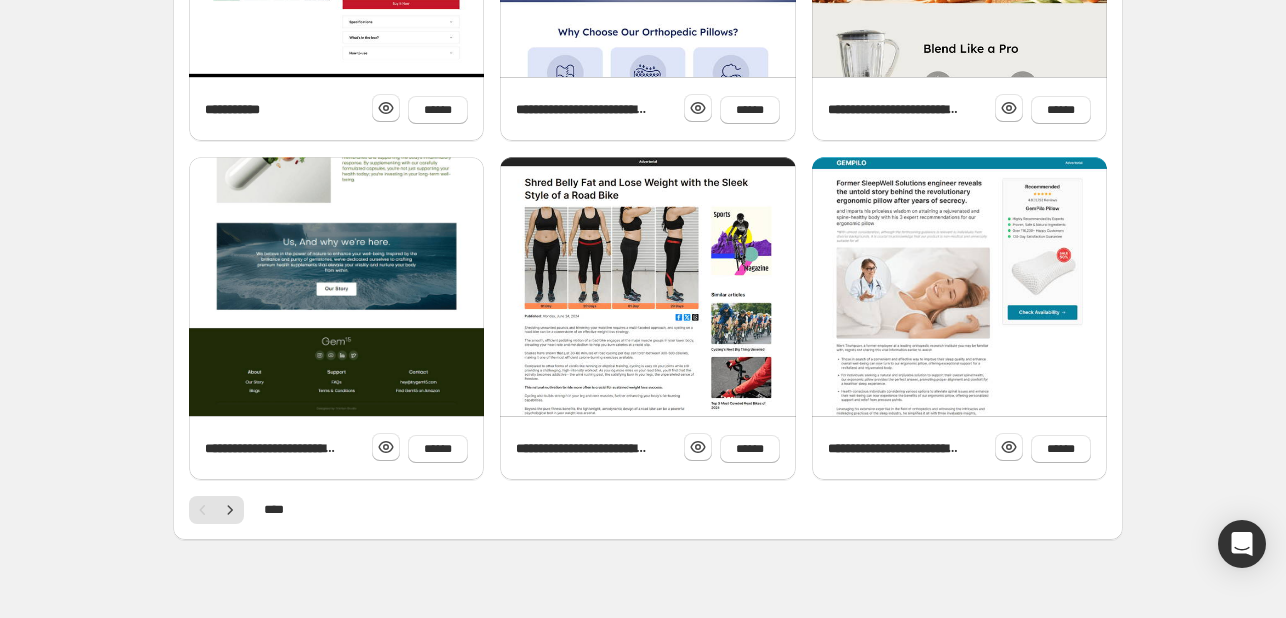 scroll, scrollTop: 822, scrollLeft: 0, axis: vertical 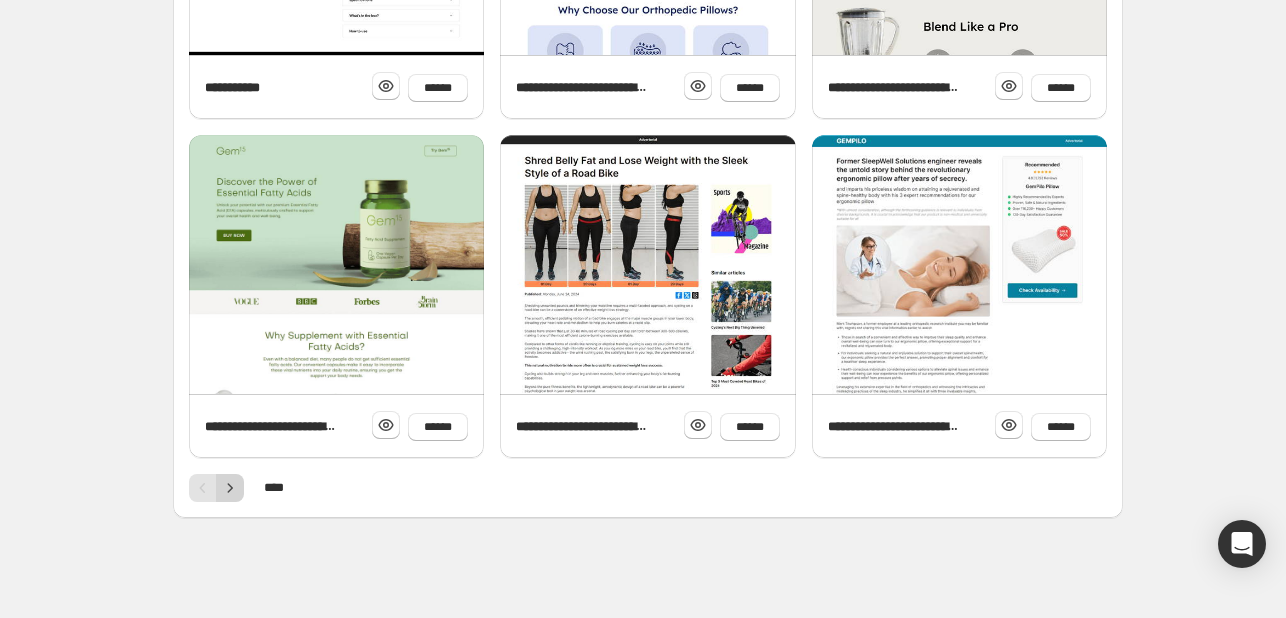 click 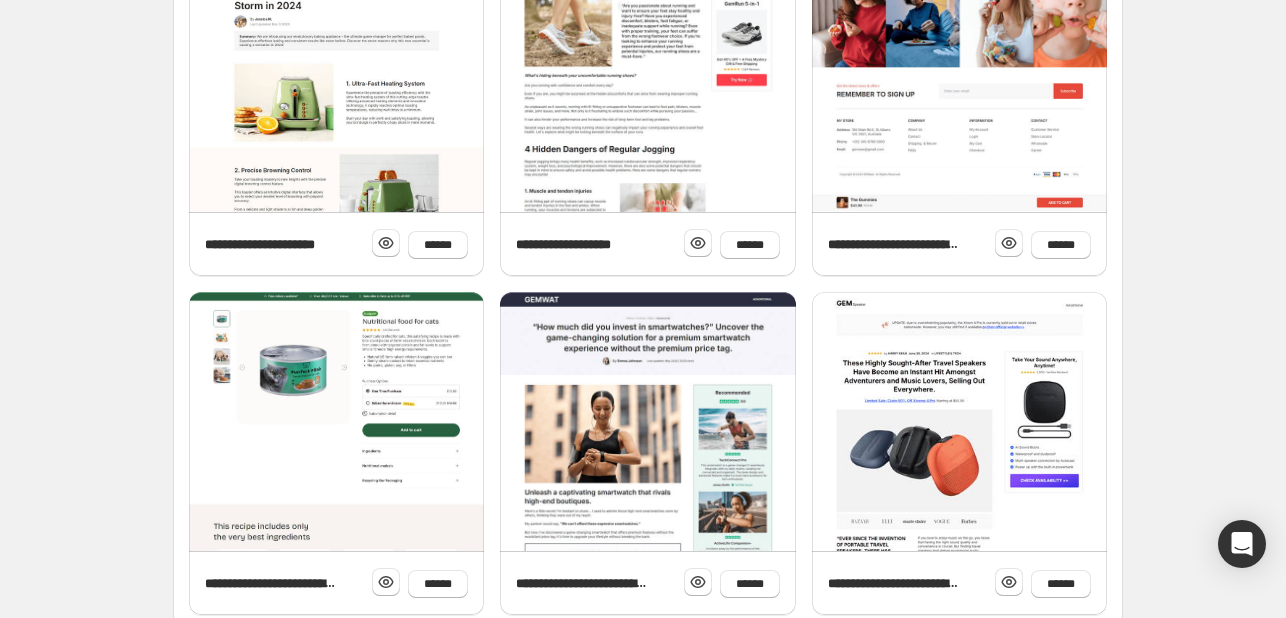 scroll, scrollTop: 700, scrollLeft: 0, axis: vertical 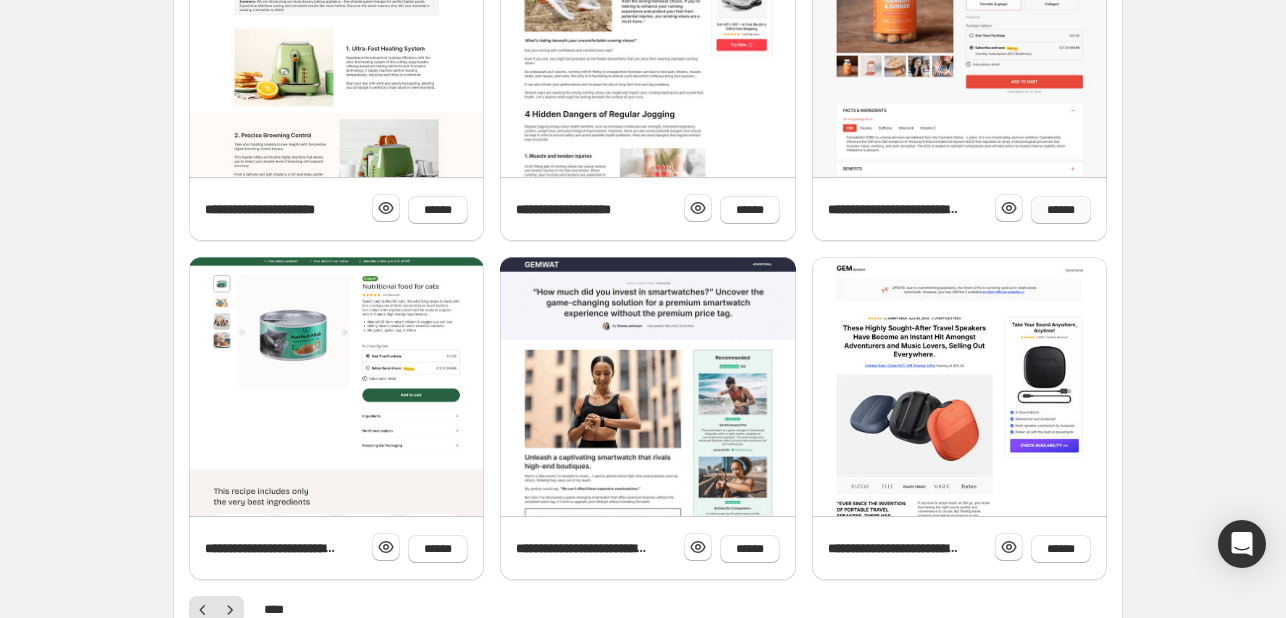 click on "******" at bounding box center (1061, 210) 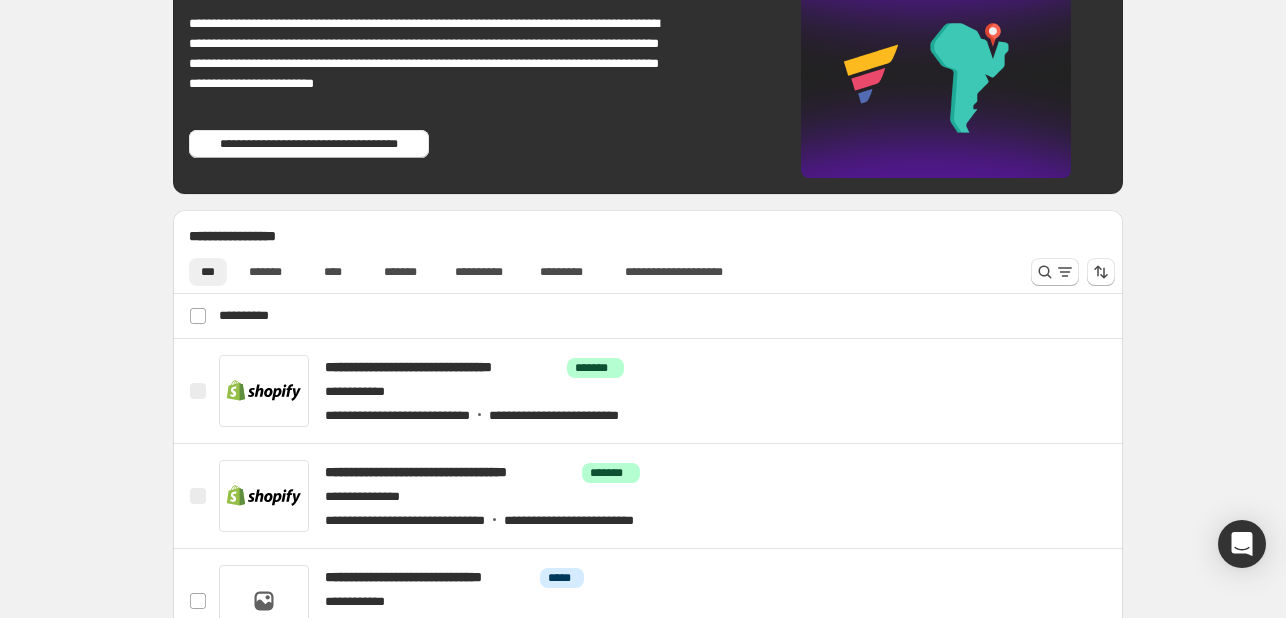 scroll, scrollTop: 500, scrollLeft: 0, axis: vertical 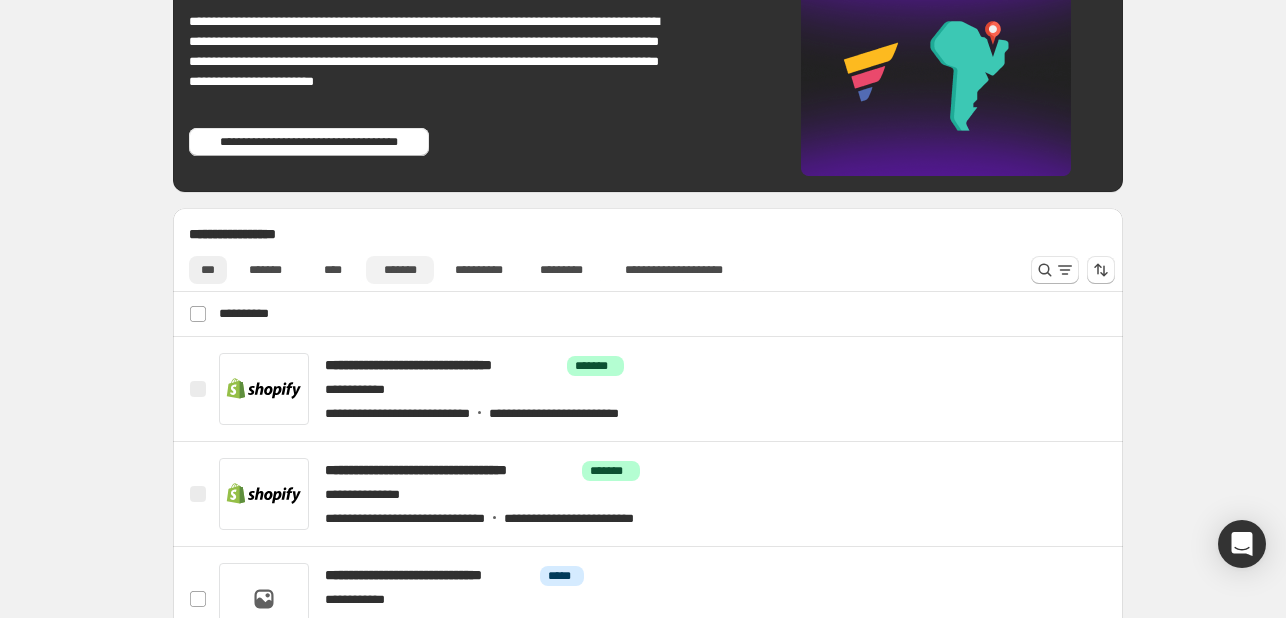 click on "*******" at bounding box center [400, 270] 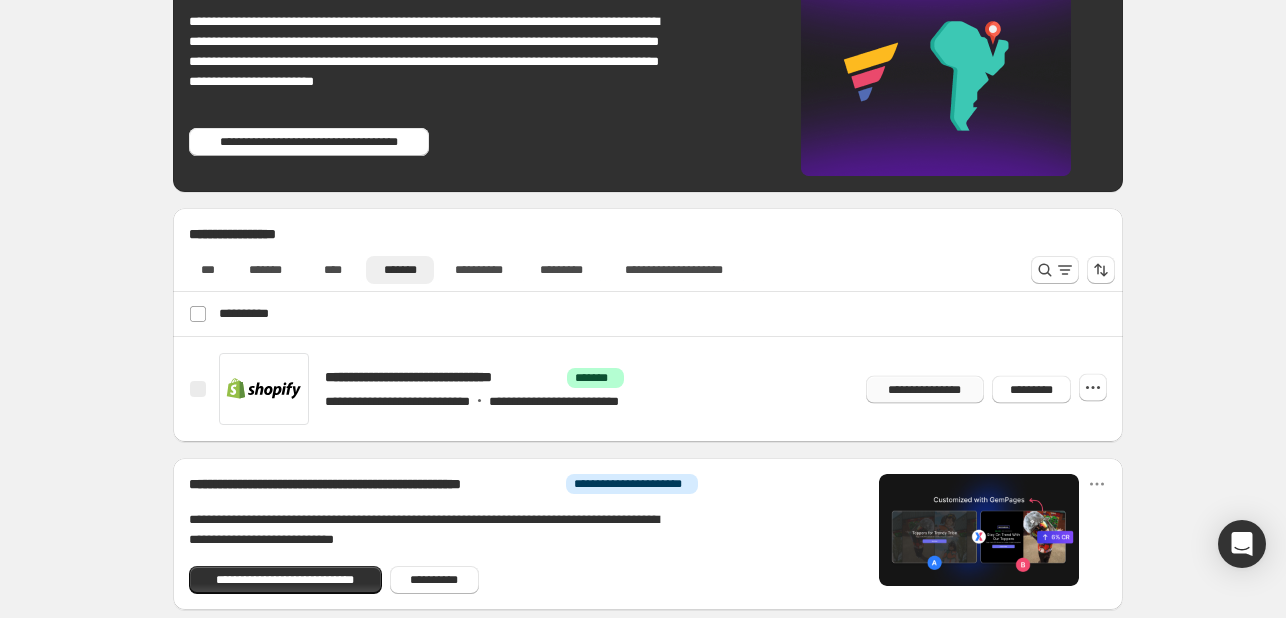 click on "**********" at bounding box center [925, 389] 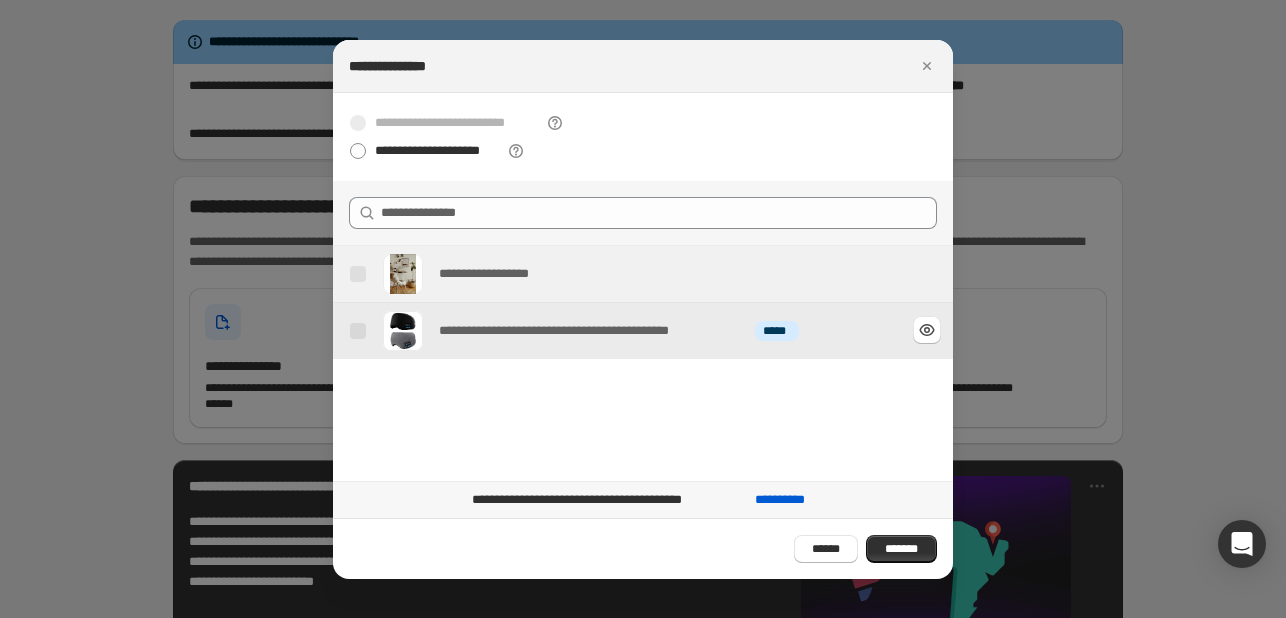 click on "**********" at bounding box center [636, 331] 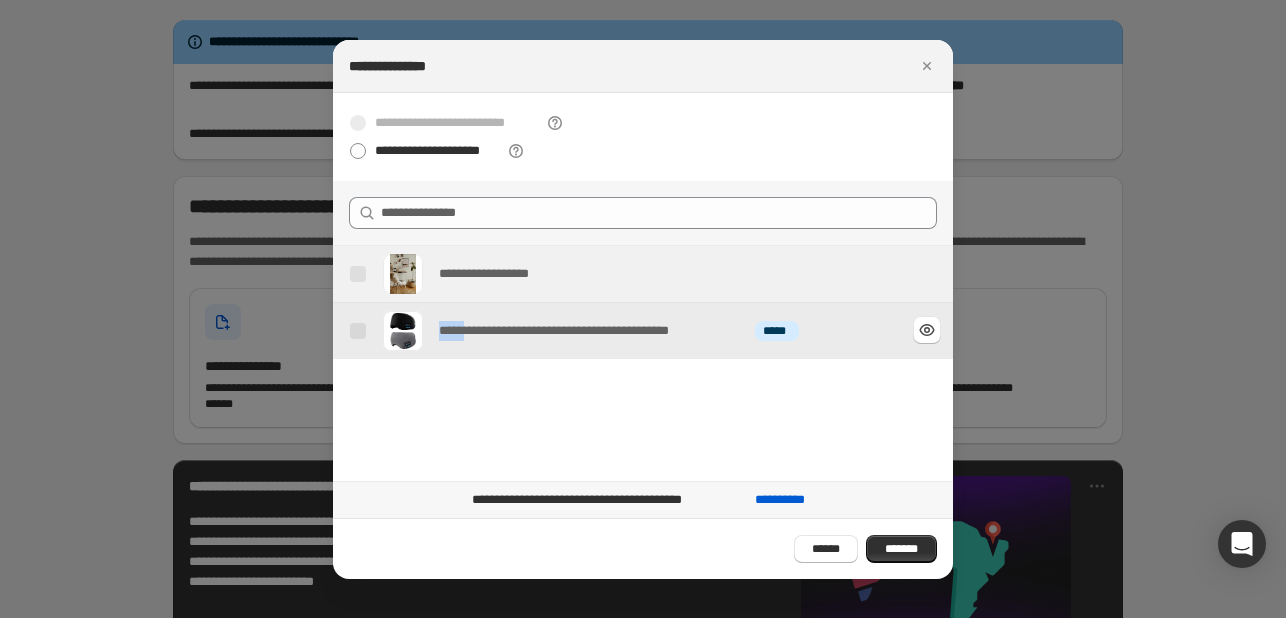 click on "**********" at bounding box center [593, 331] 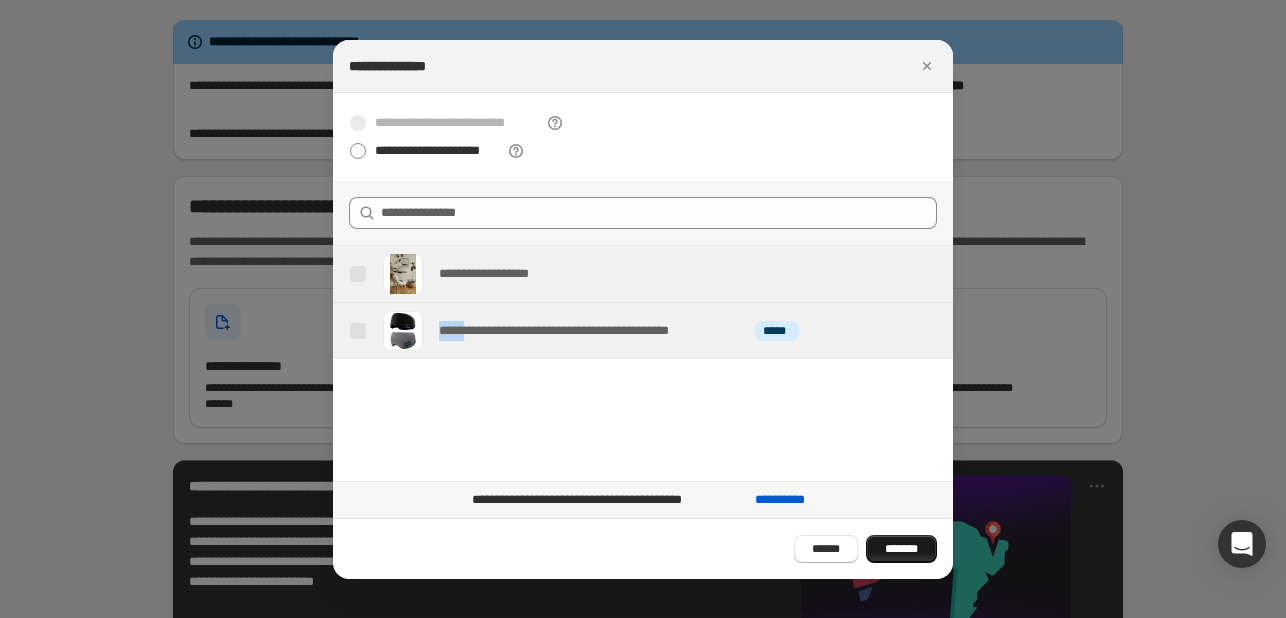 click on "*******" at bounding box center [901, 549] 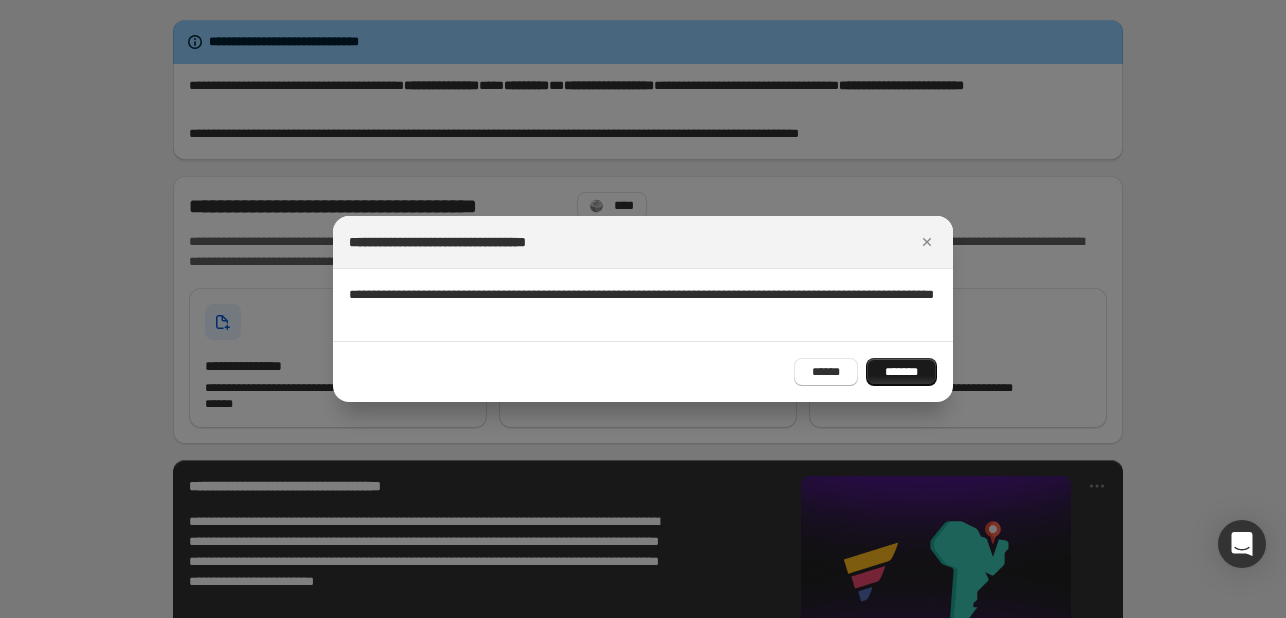 click on "*******" at bounding box center (901, 372) 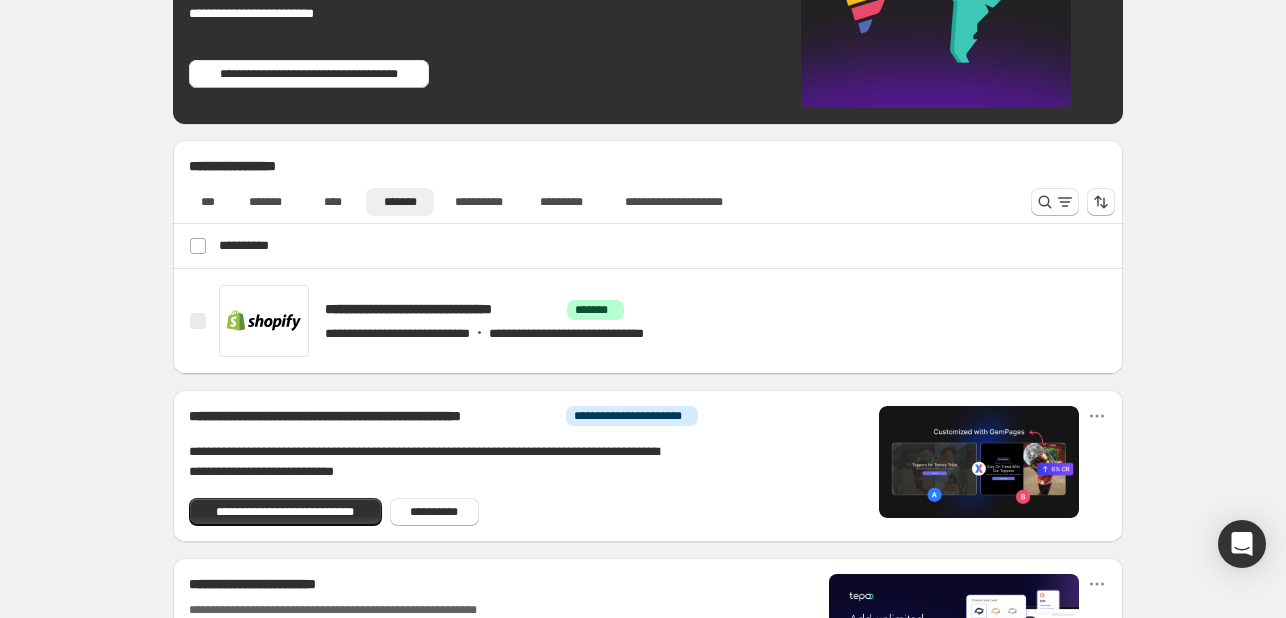 scroll, scrollTop: 600, scrollLeft: 0, axis: vertical 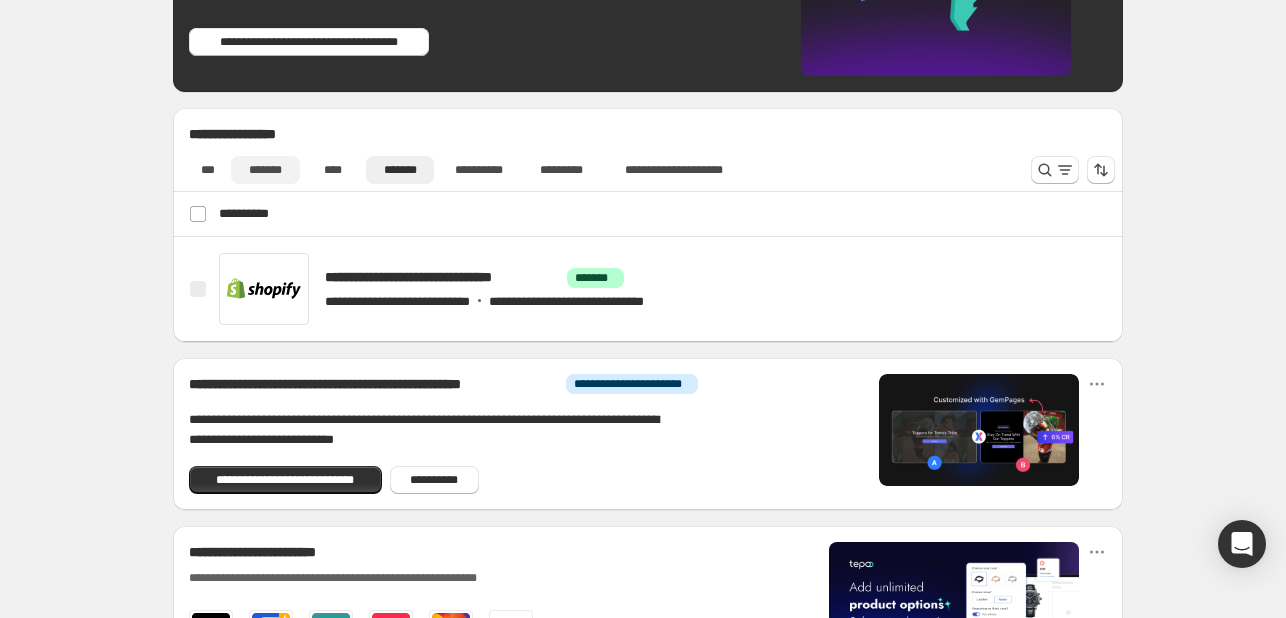click on "*******" at bounding box center (265, 170) 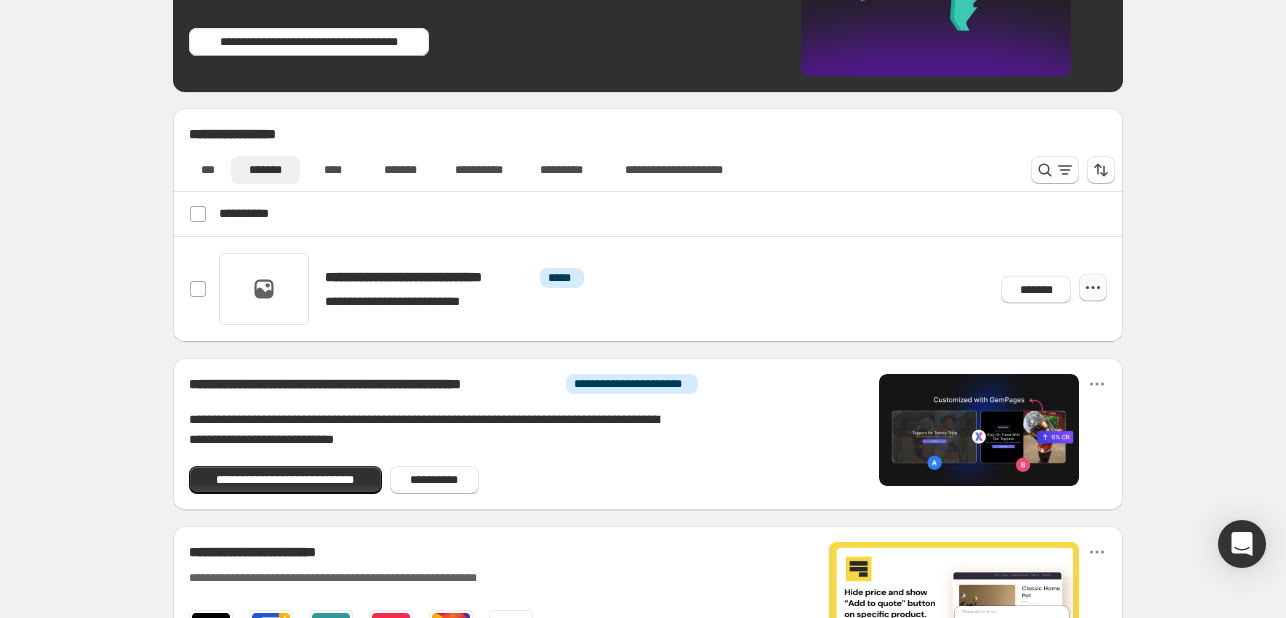 click 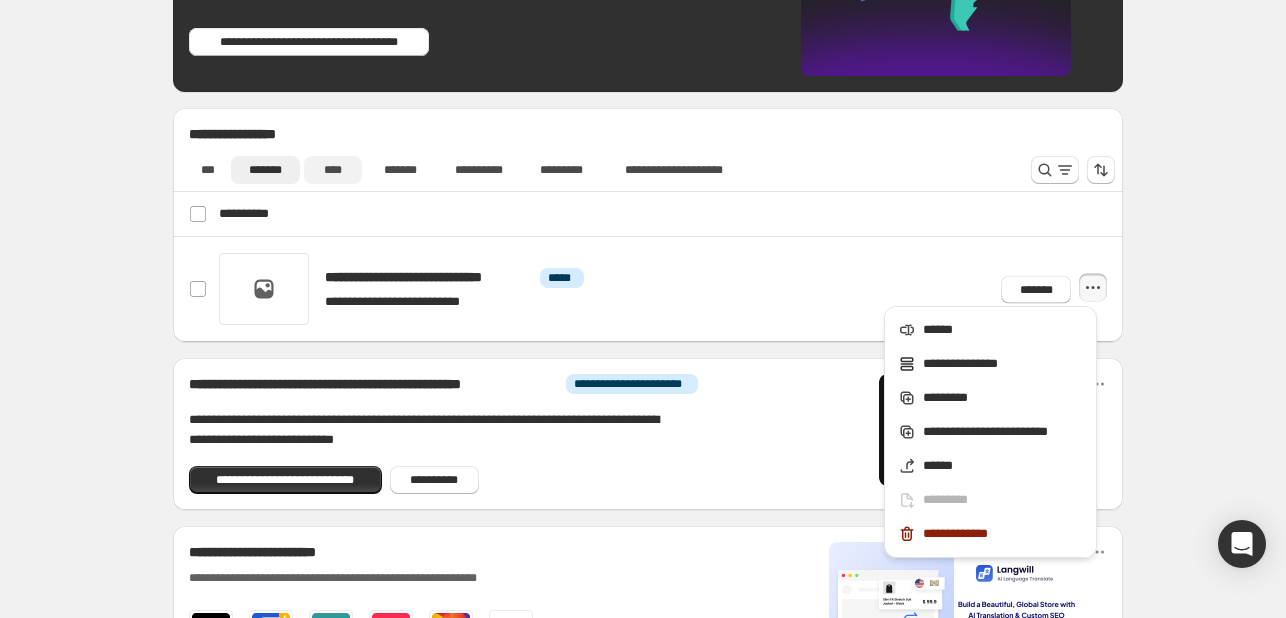 click on "****" at bounding box center (333, 170) 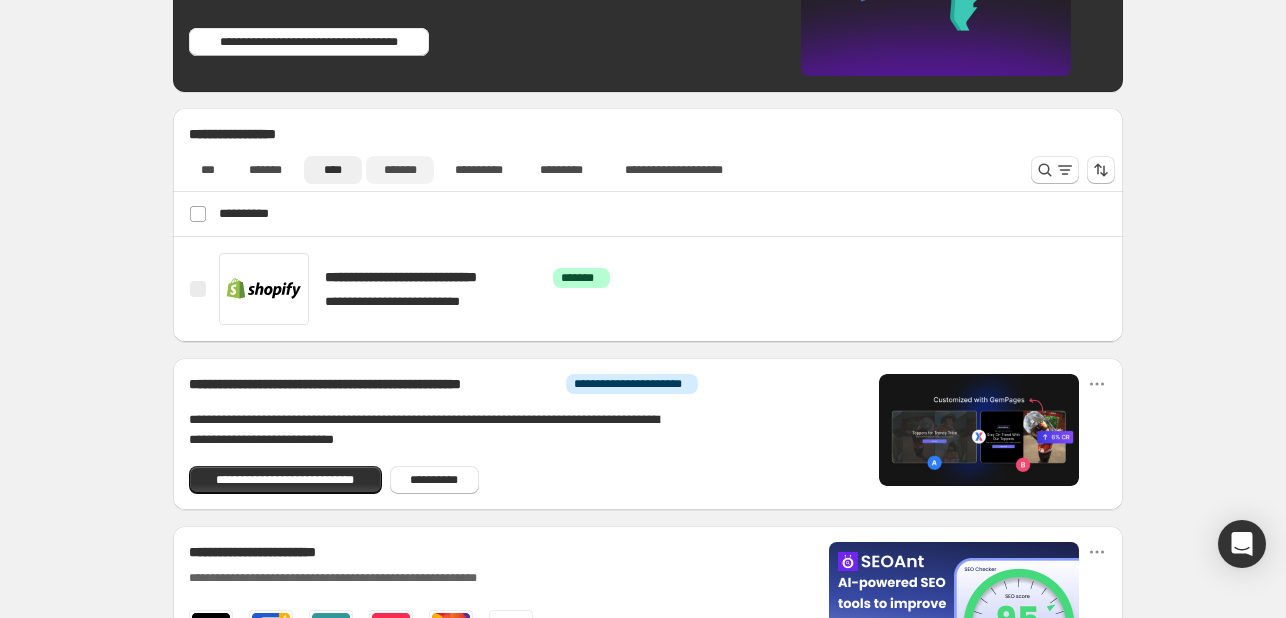 click on "*******" at bounding box center (400, 170) 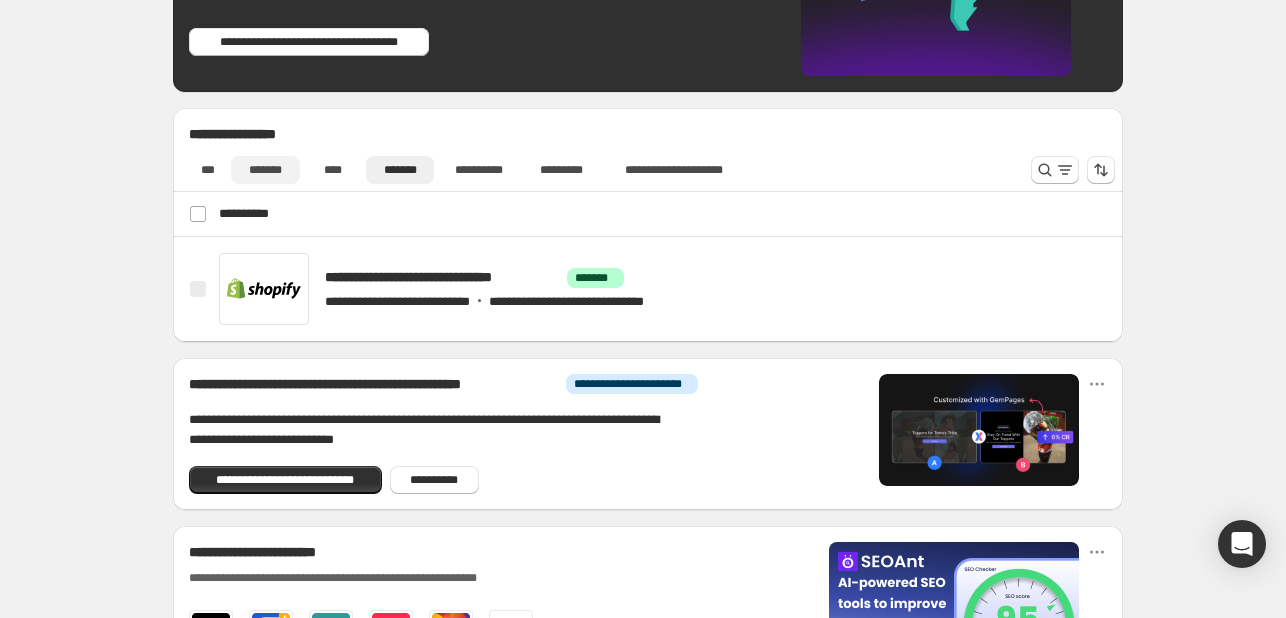 click on "*******" at bounding box center [265, 170] 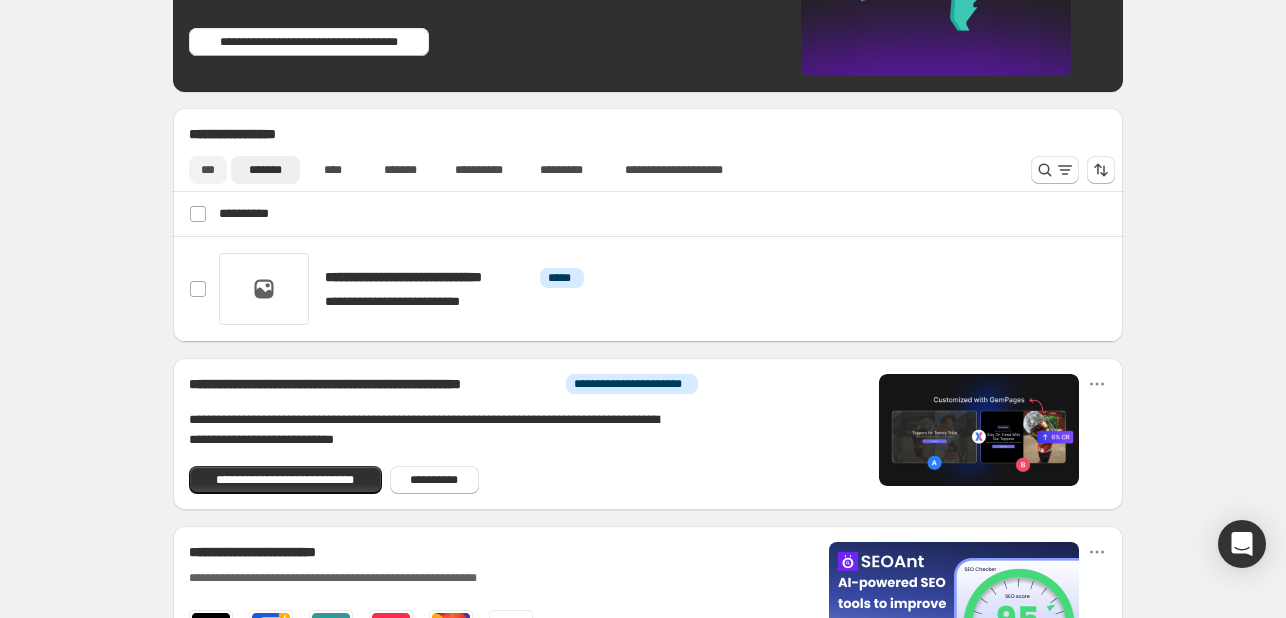 click on "***" at bounding box center [208, 170] 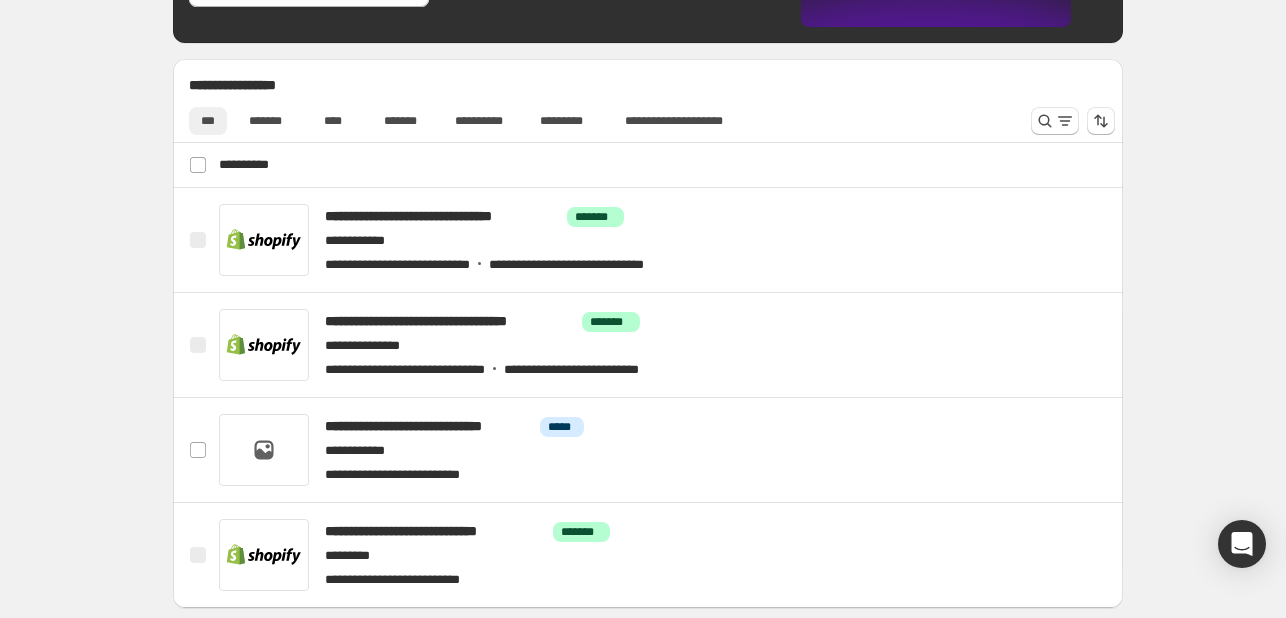 scroll, scrollTop: 600, scrollLeft: 0, axis: vertical 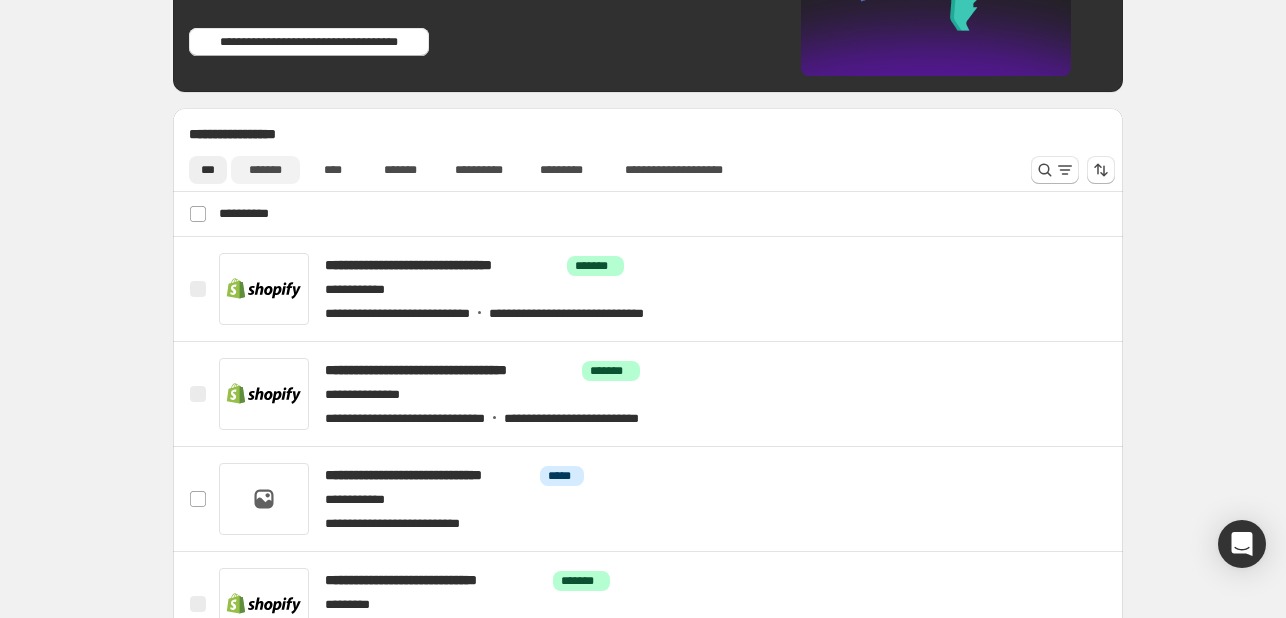 click on "*******" at bounding box center (265, 170) 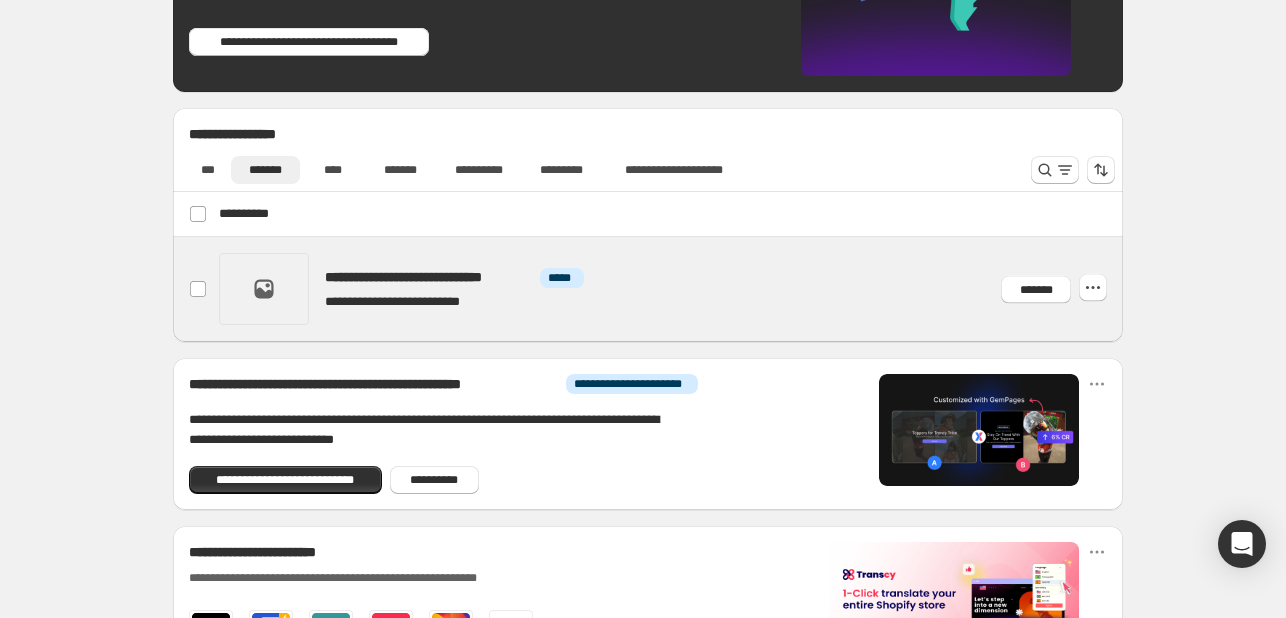 click at bounding box center (672, 289) 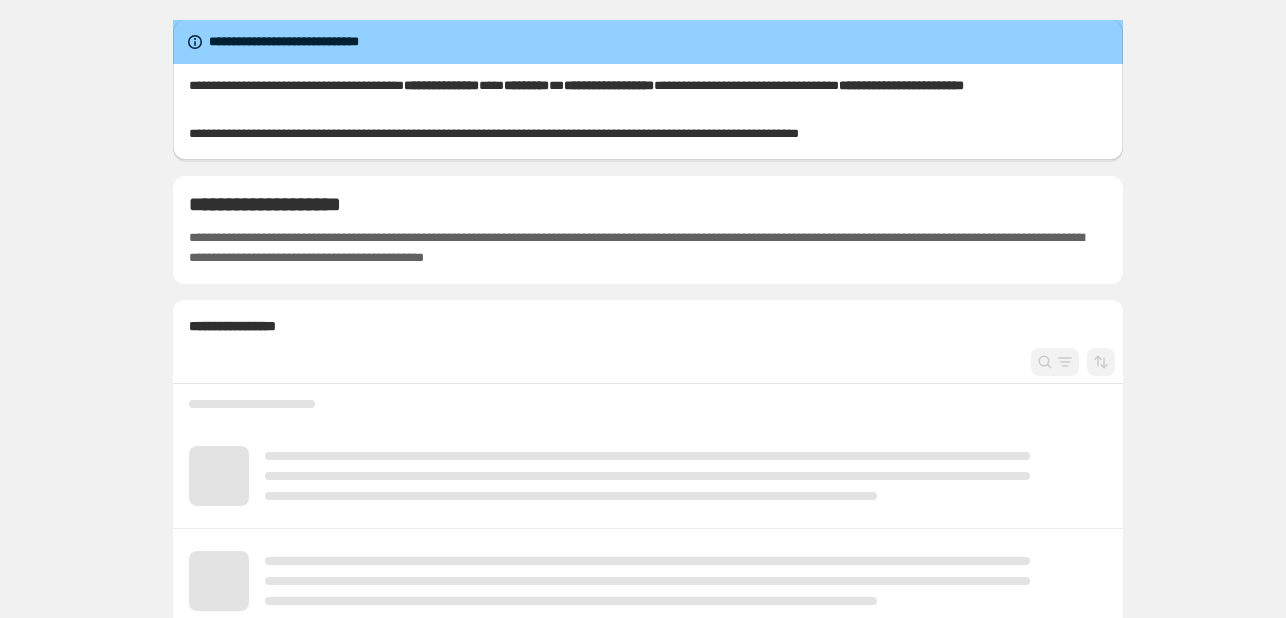 scroll, scrollTop: 0, scrollLeft: 0, axis: both 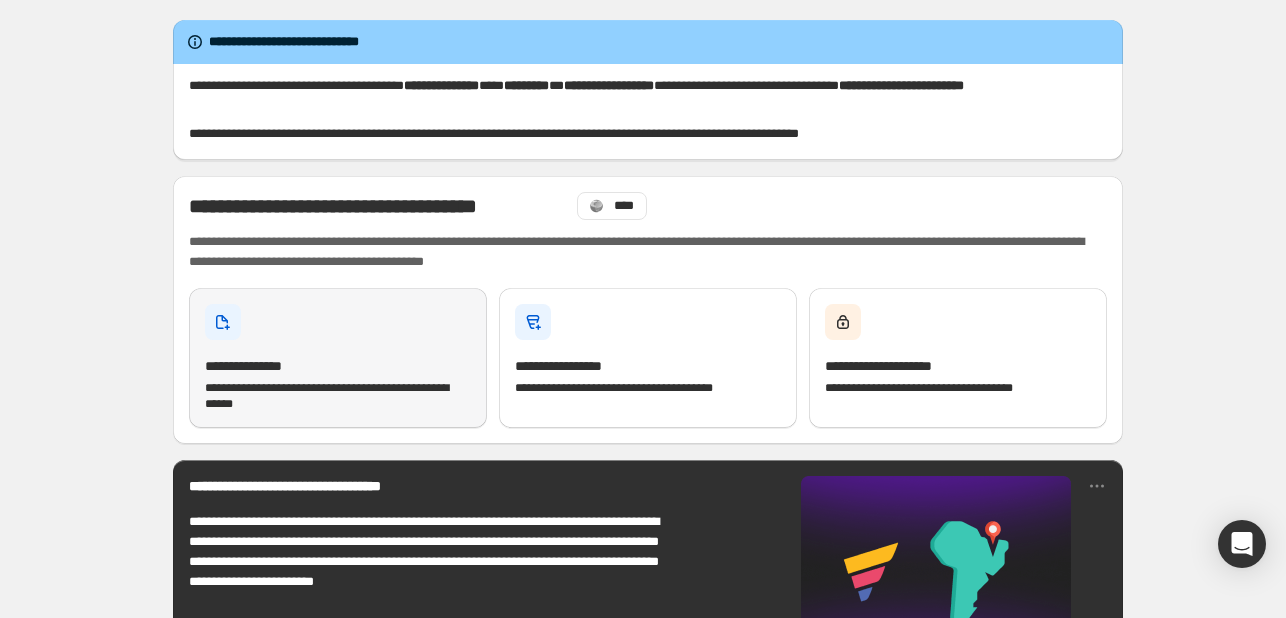 click on "**********" at bounding box center [338, 358] 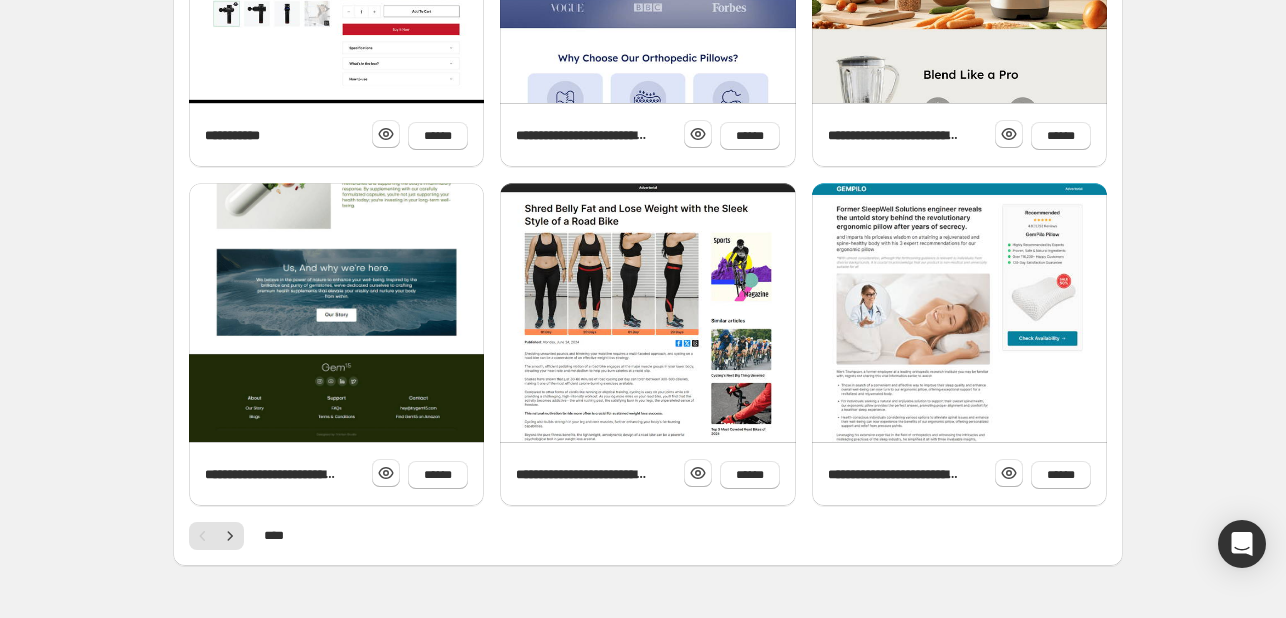 scroll, scrollTop: 822, scrollLeft: 0, axis: vertical 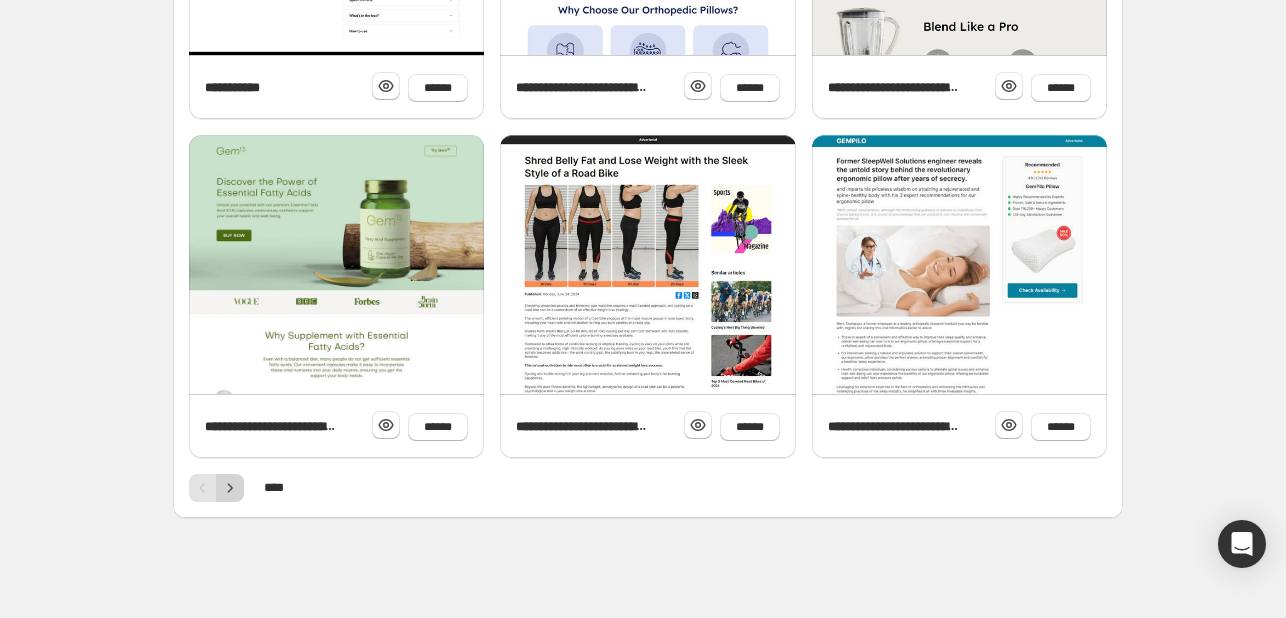 click 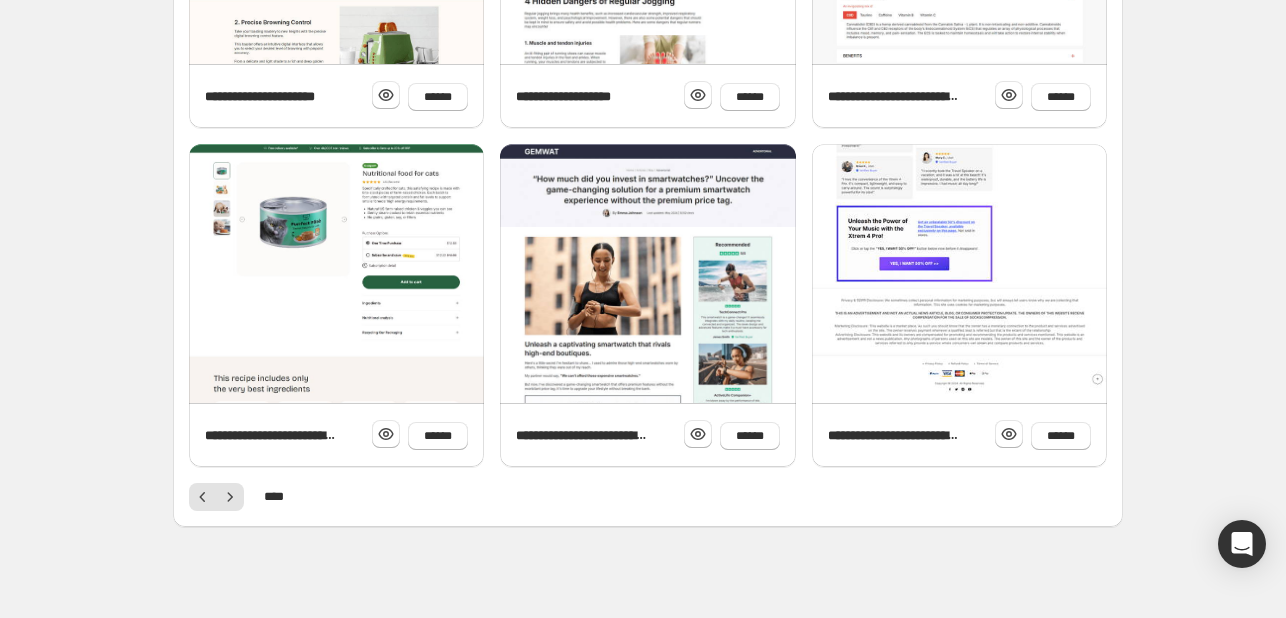 scroll, scrollTop: 822, scrollLeft: 0, axis: vertical 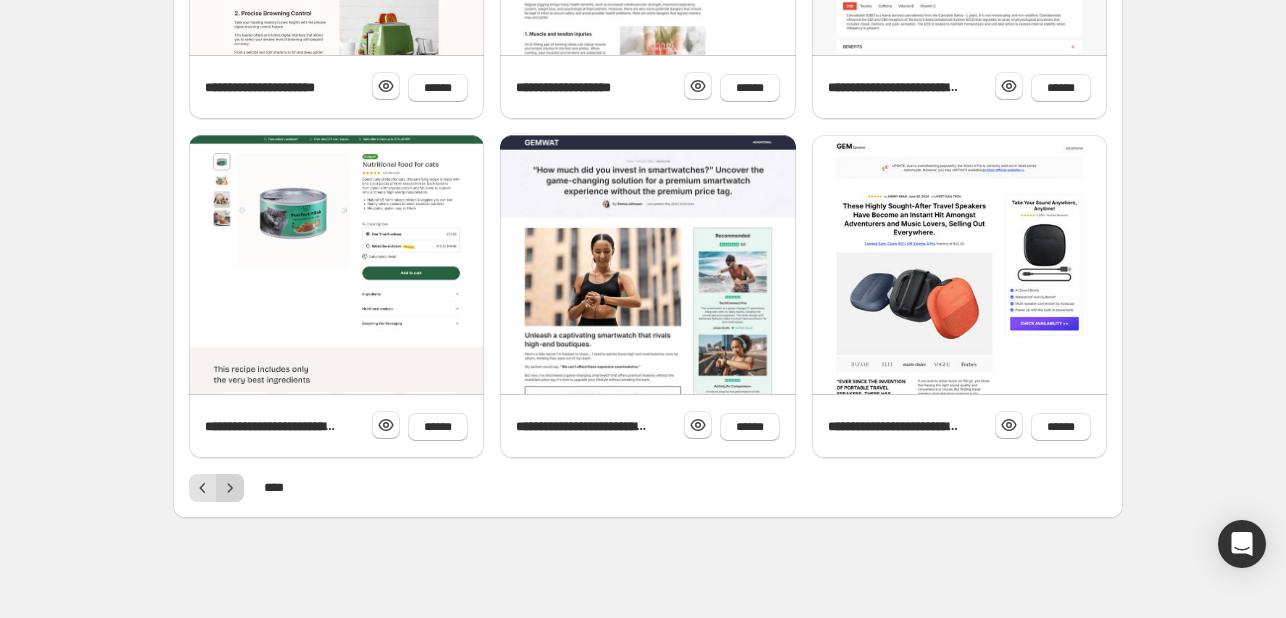 click 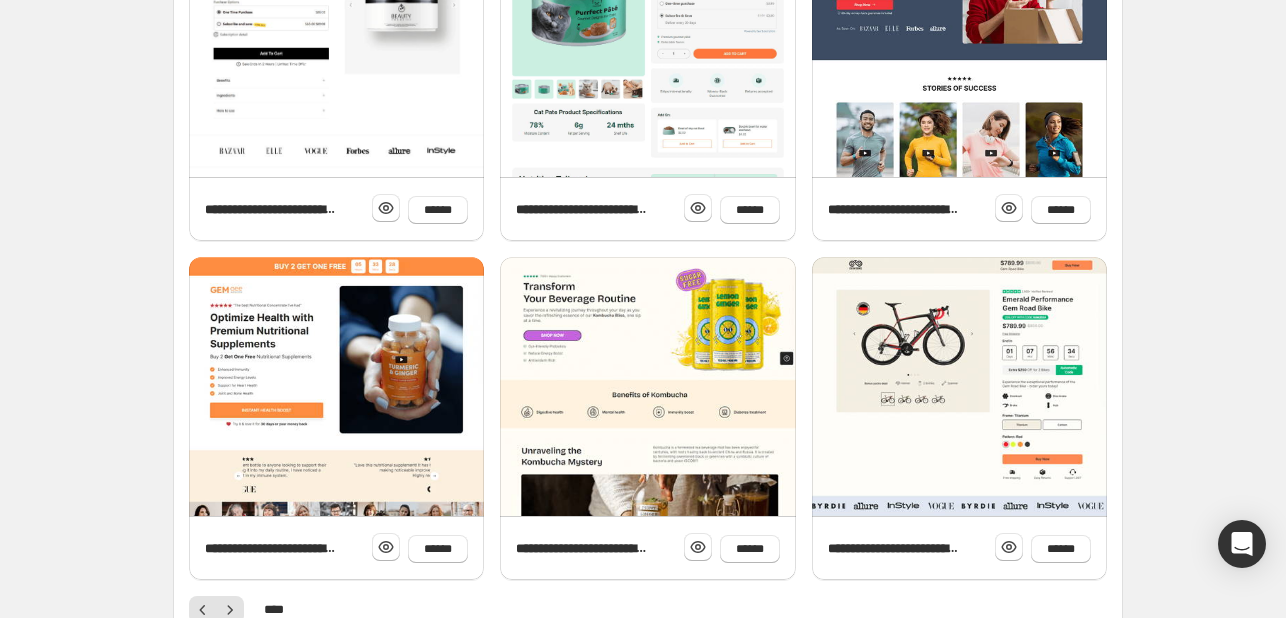 scroll, scrollTop: 822, scrollLeft: 0, axis: vertical 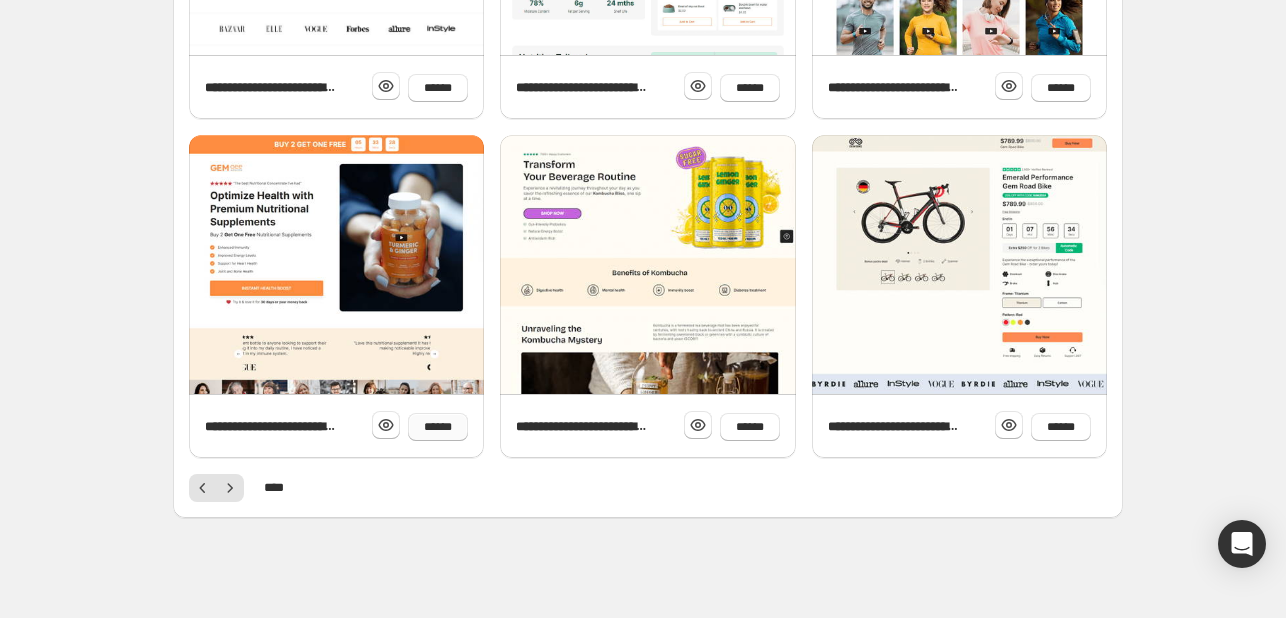 click on "******" at bounding box center [438, 427] 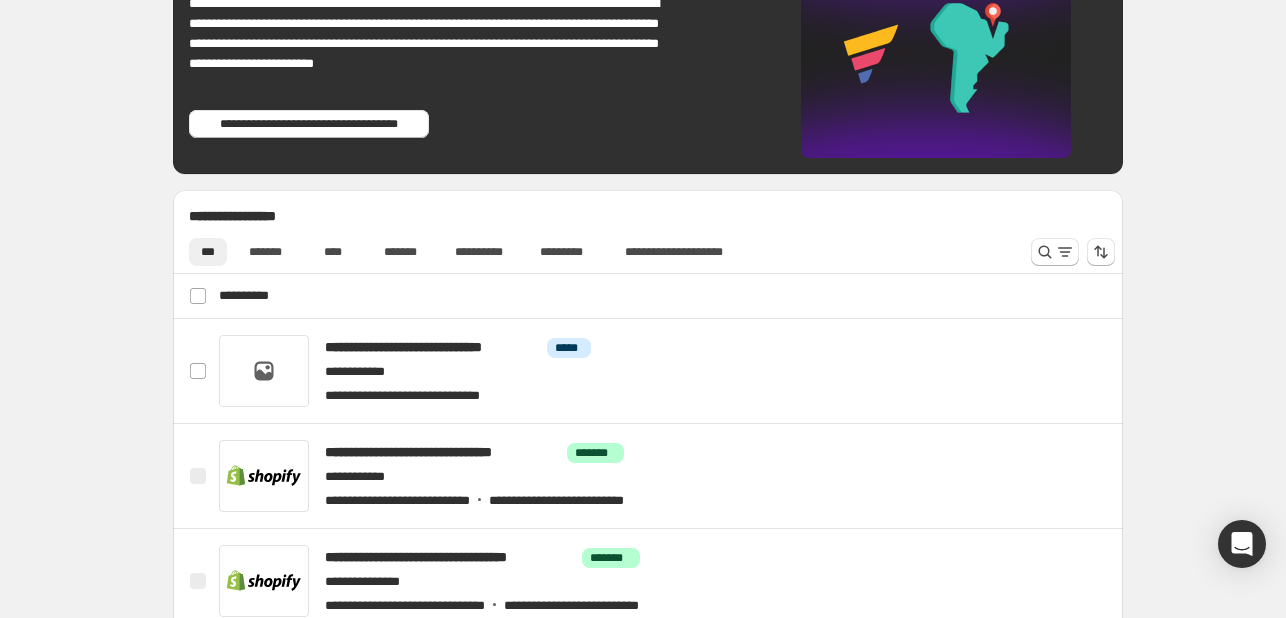 scroll, scrollTop: 700, scrollLeft: 0, axis: vertical 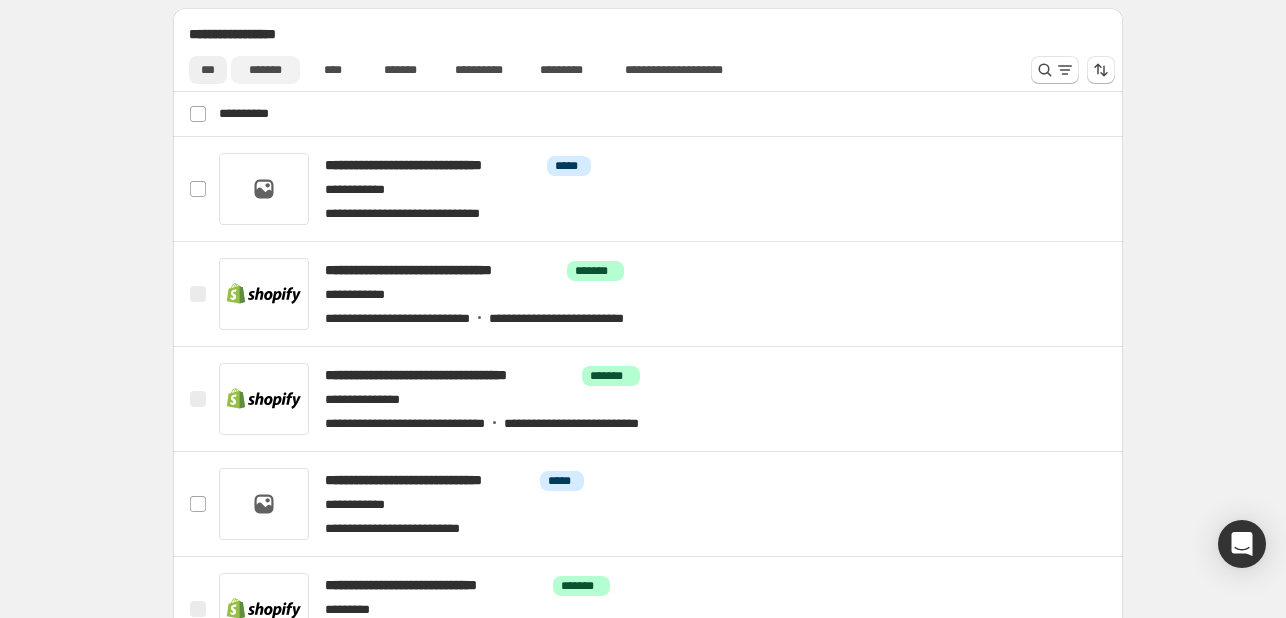 click on "*******" at bounding box center [265, 70] 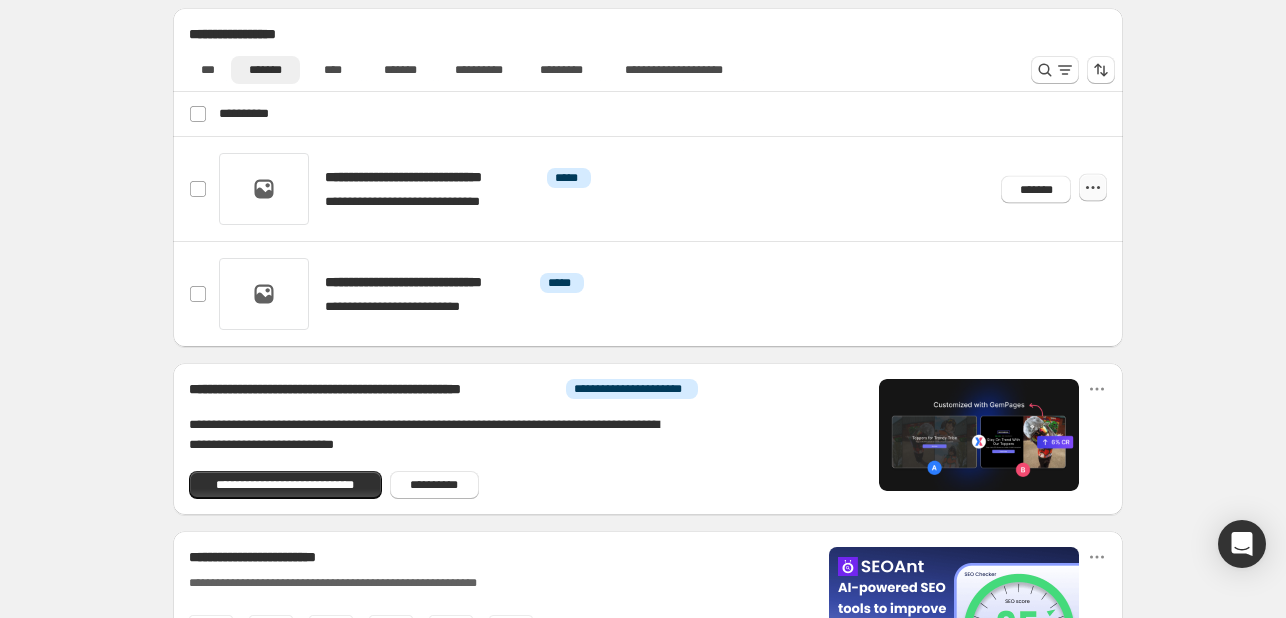 click 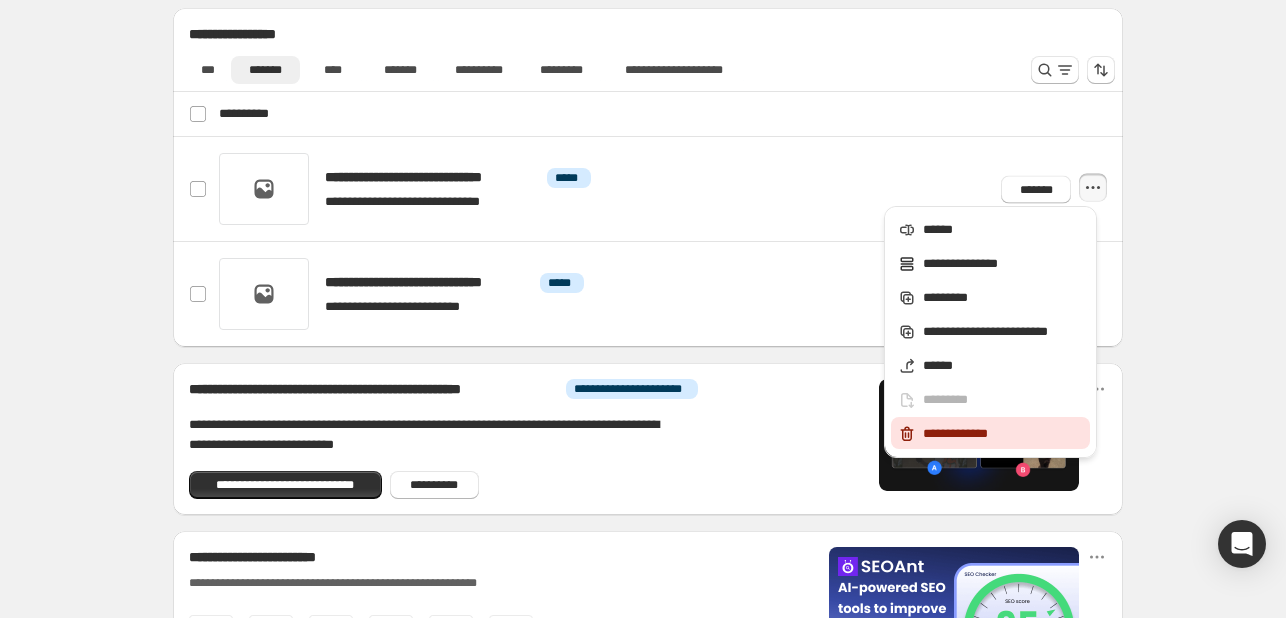 click on "**********" at bounding box center (1003, 434) 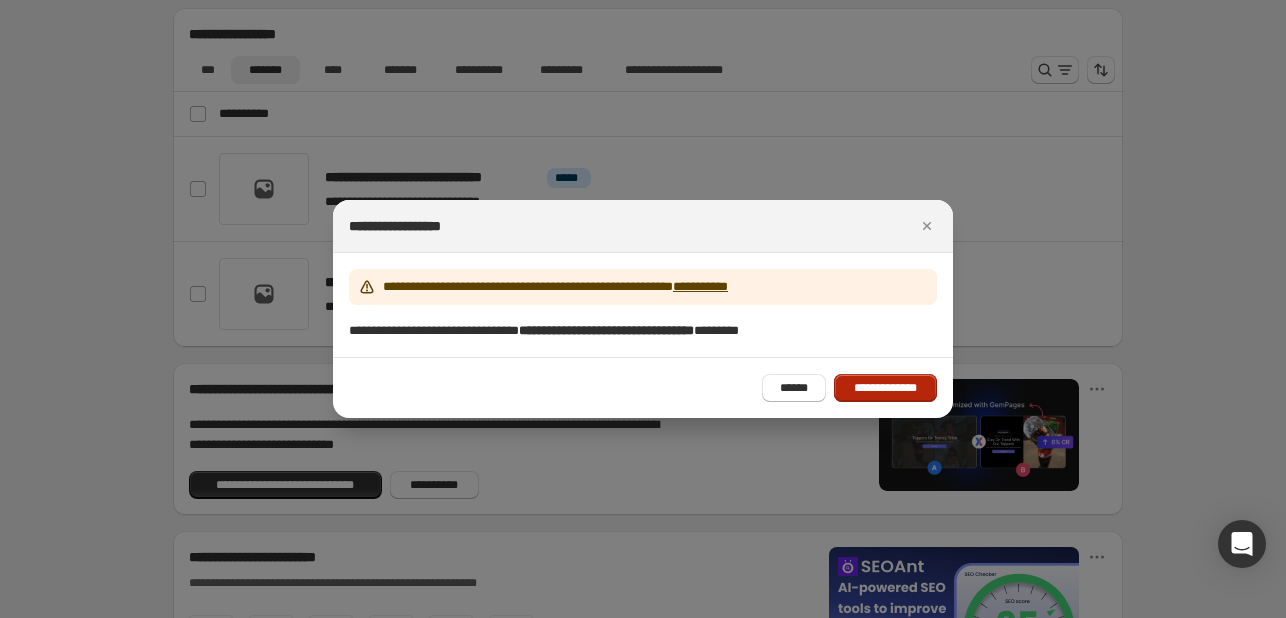 click on "**********" at bounding box center [885, 388] 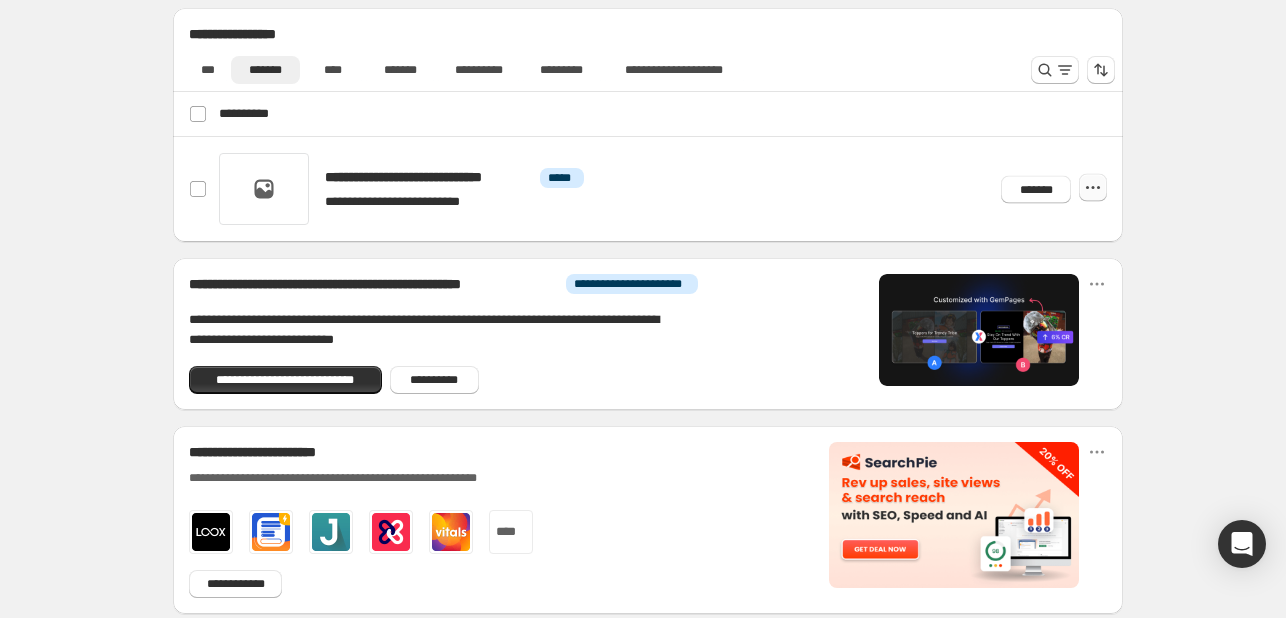 click 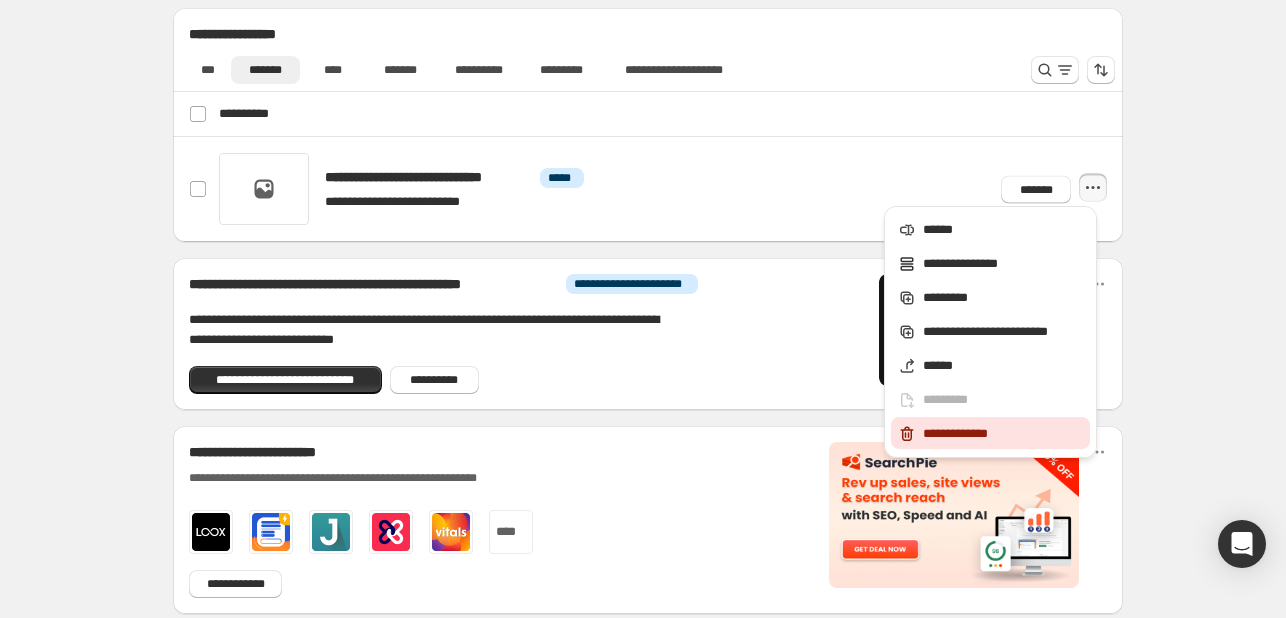click on "**********" at bounding box center (1003, 434) 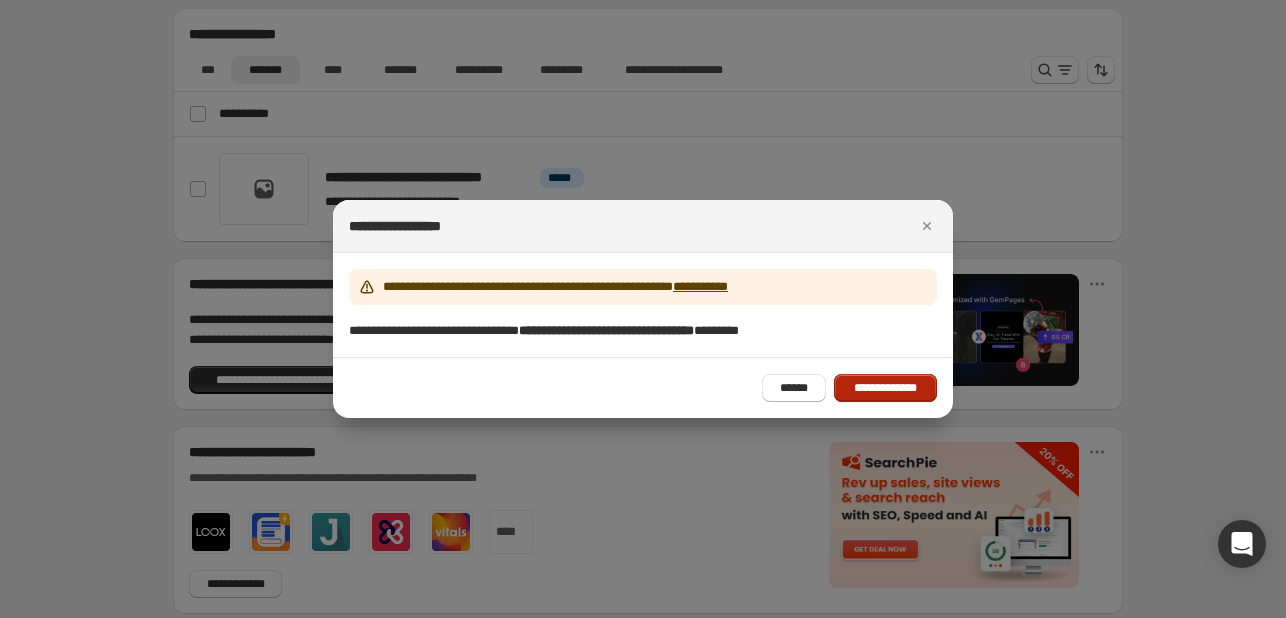 click on "**********" at bounding box center [885, 388] 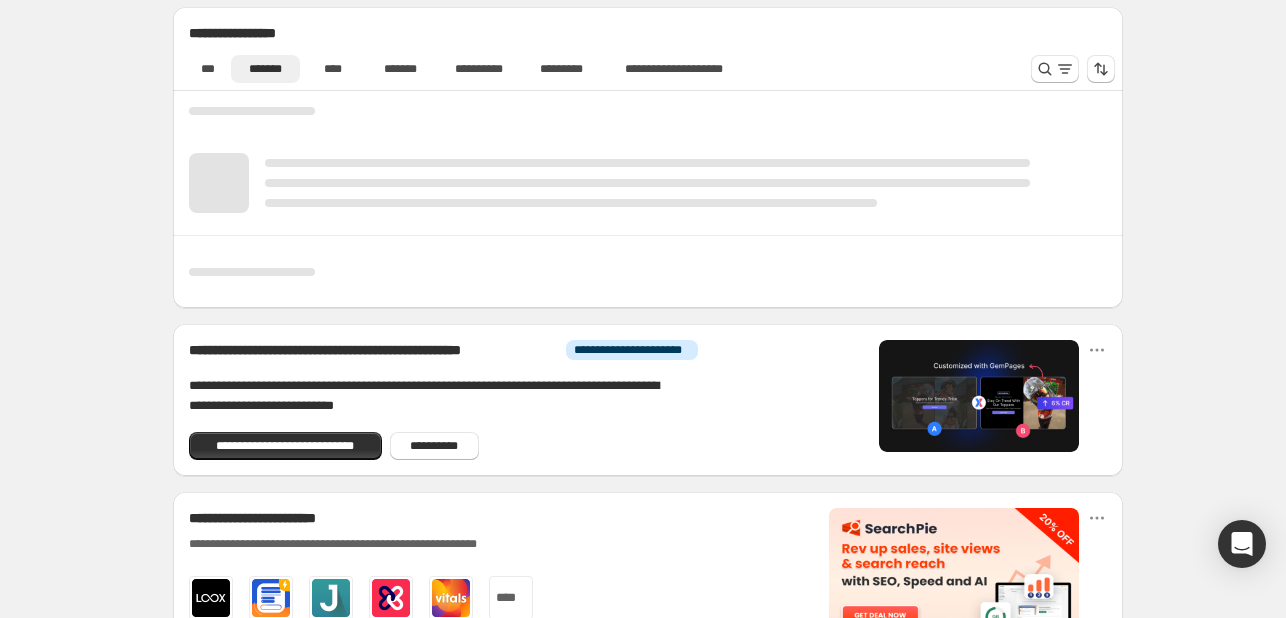 scroll, scrollTop: 708, scrollLeft: 0, axis: vertical 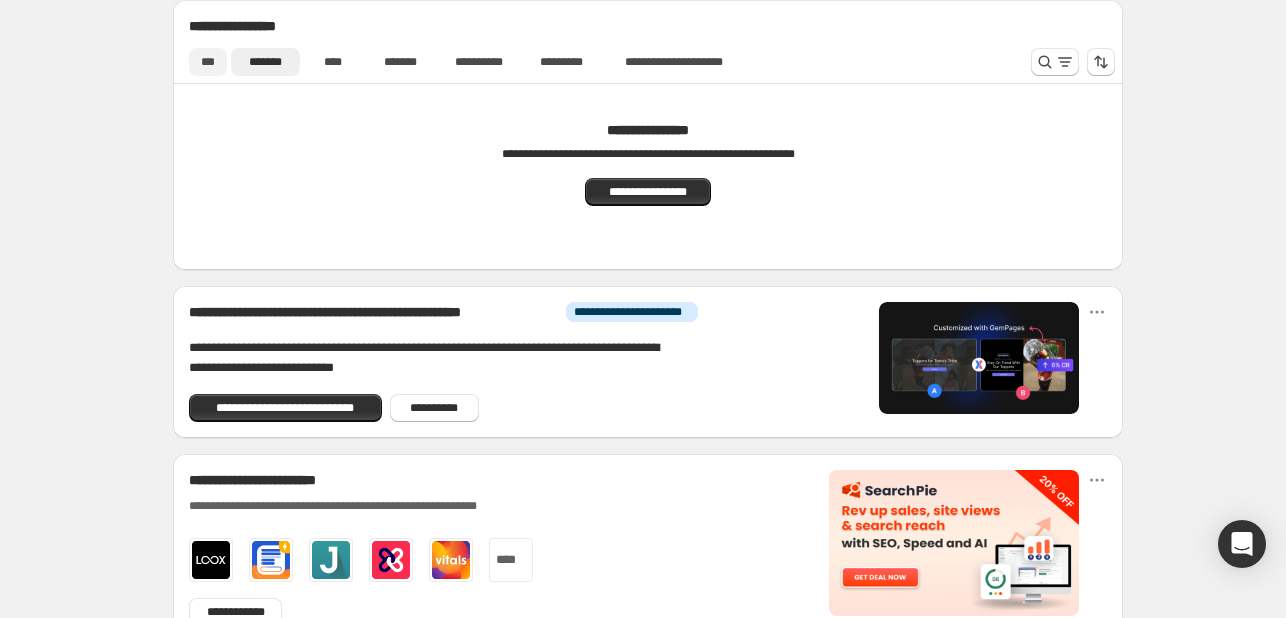 click on "***" at bounding box center (208, 62) 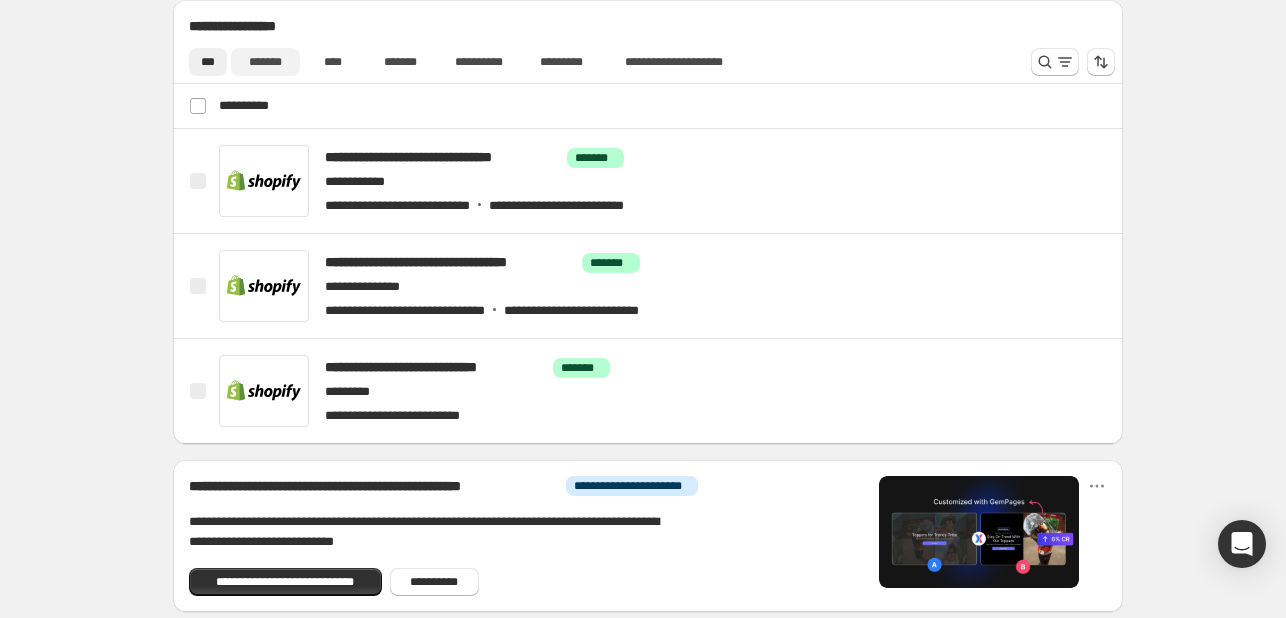 click on "*******" at bounding box center [265, 62] 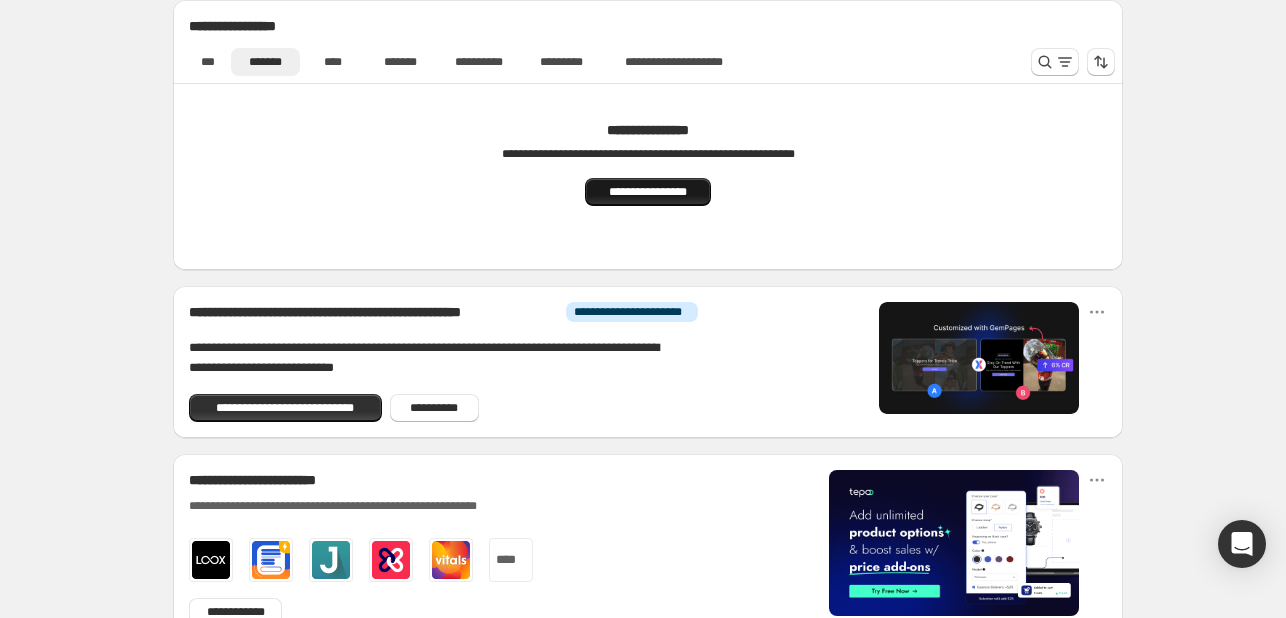click on "**********" at bounding box center (647, 192) 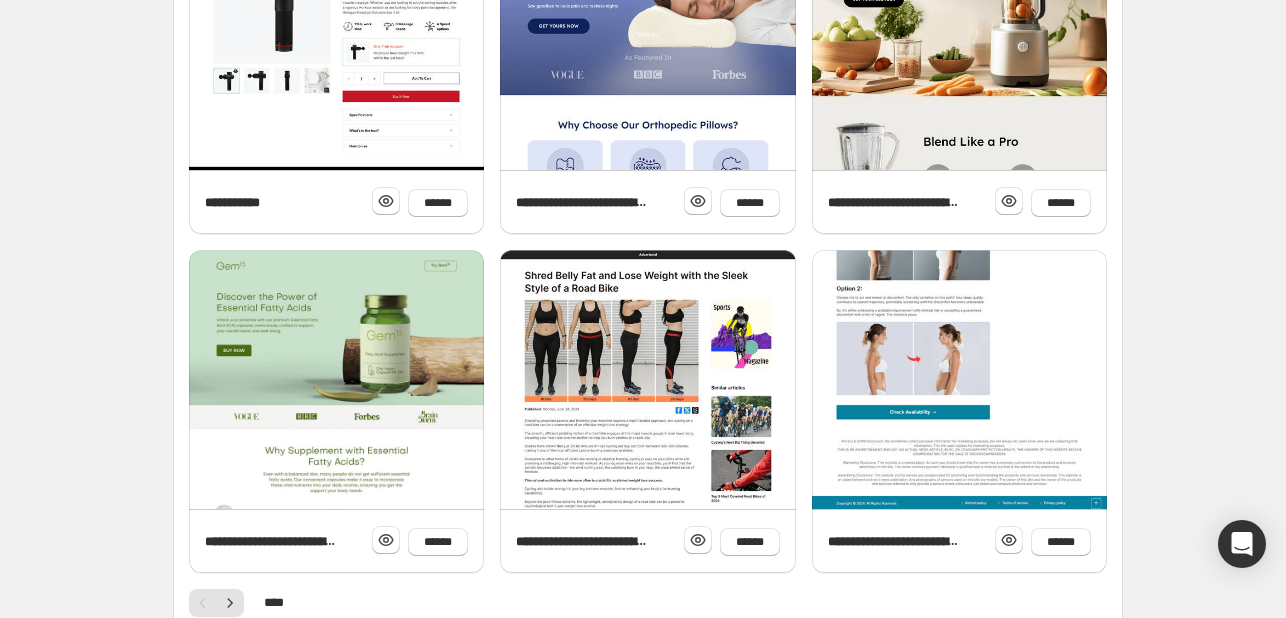 scroll, scrollTop: 822, scrollLeft: 0, axis: vertical 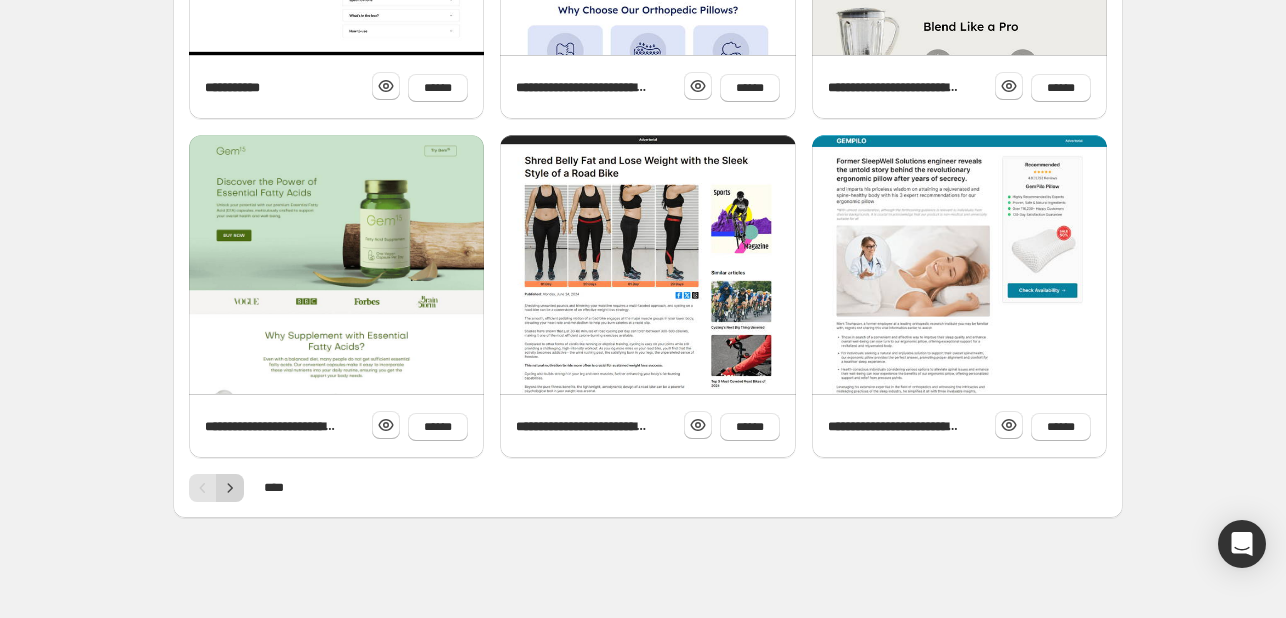click 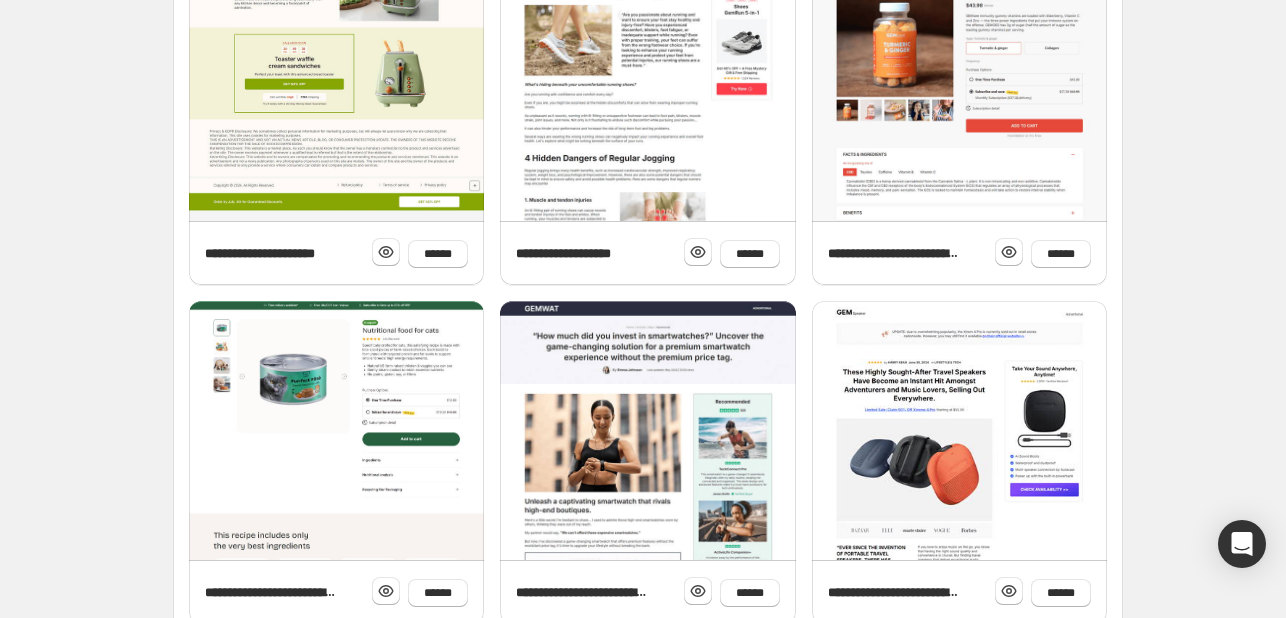 scroll, scrollTop: 800, scrollLeft: 0, axis: vertical 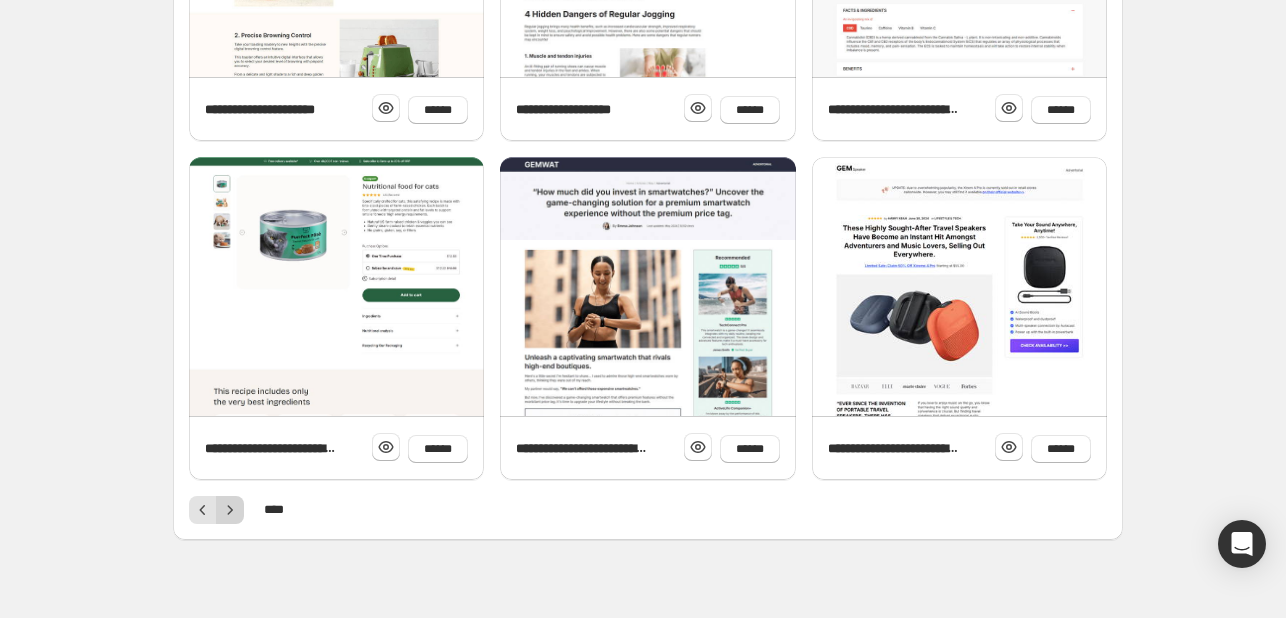 click 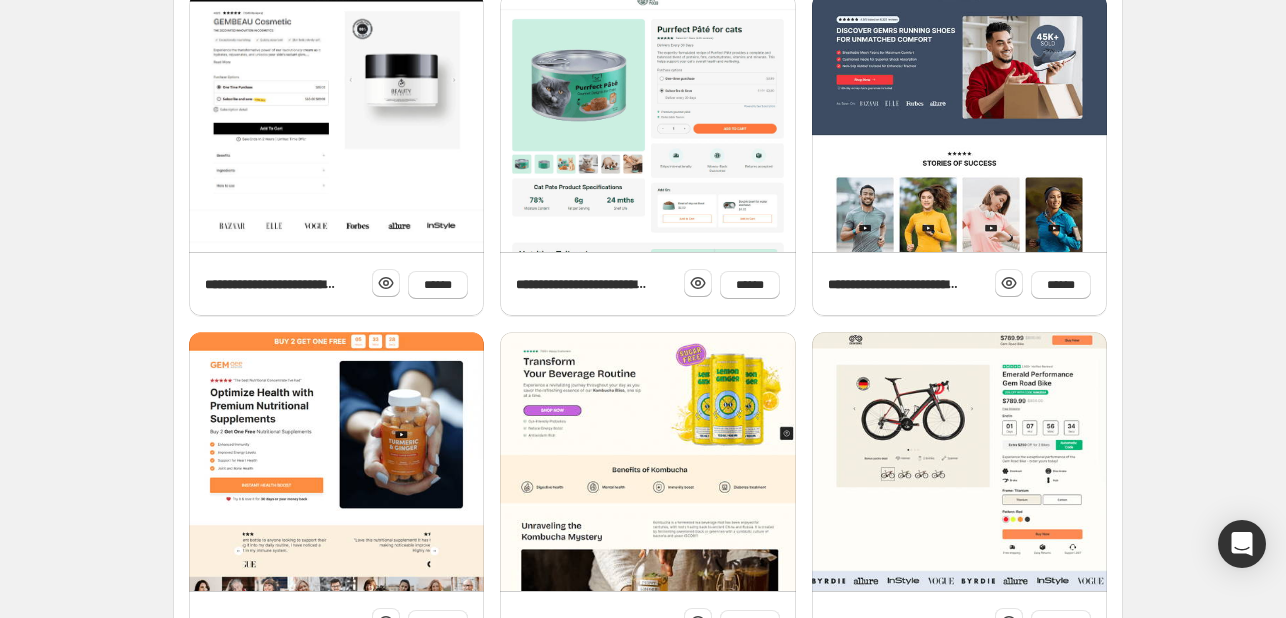 scroll, scrollTop: 800, scrollLeft: 0, axis: vertical 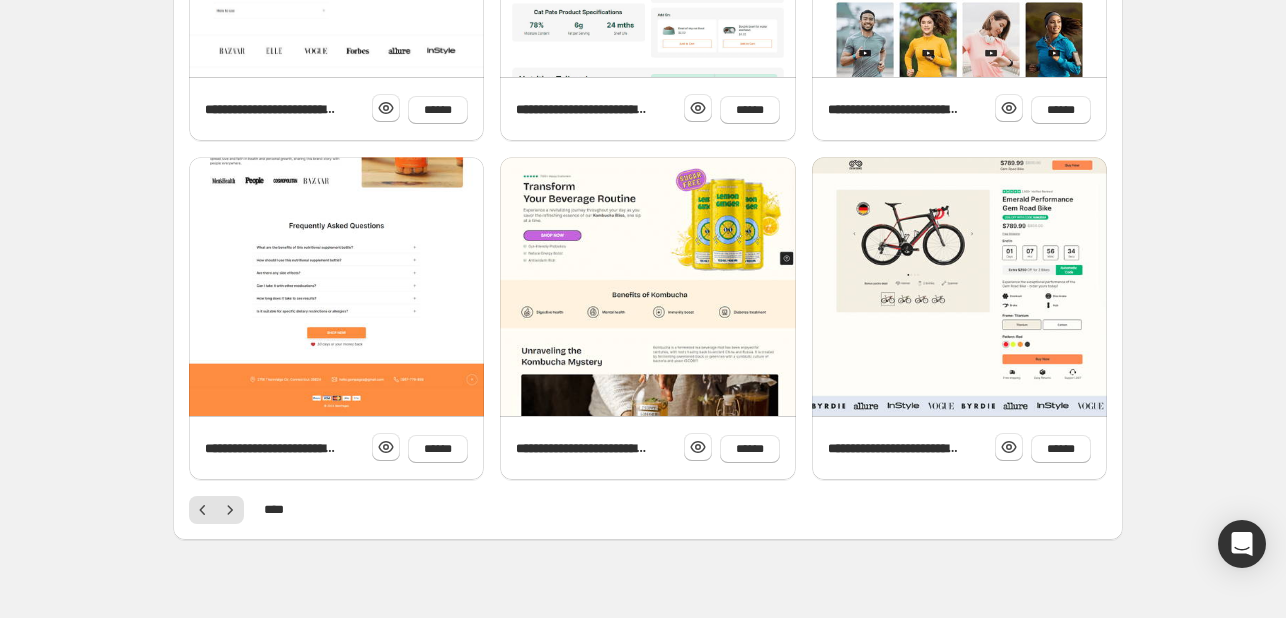 click at bounding box center [336, -569] 